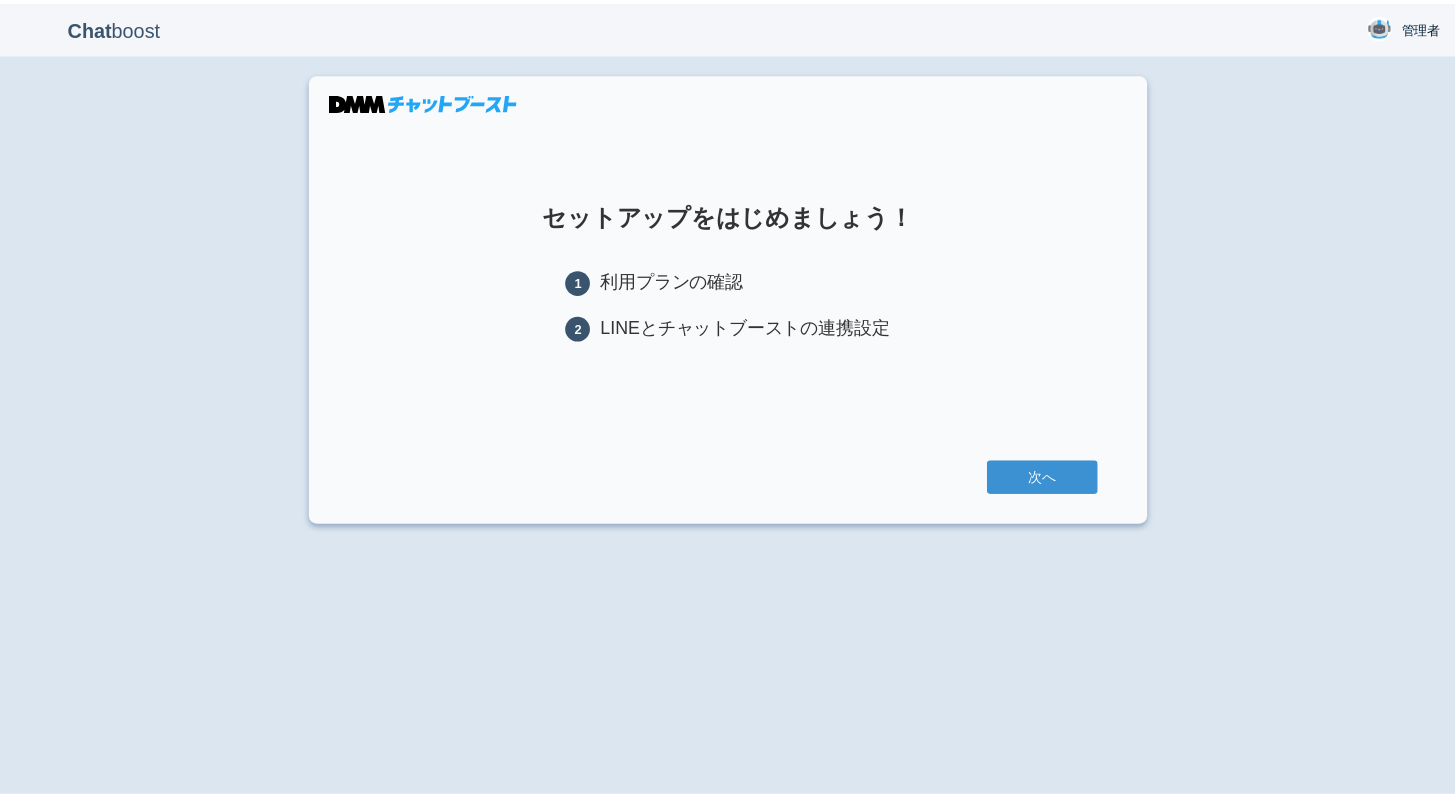 scroll, scrollTop: 0, scrollLeft: 0, axis: both 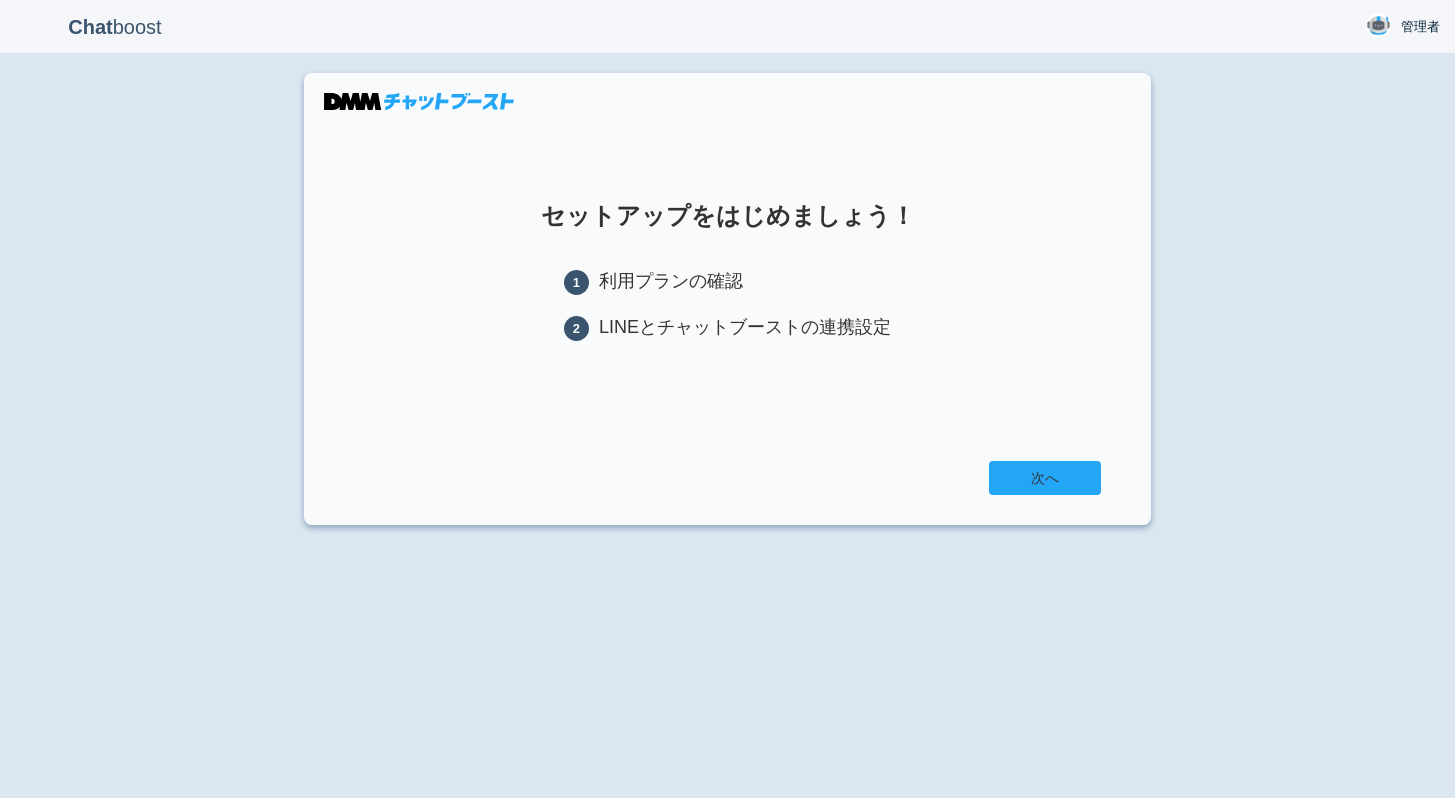 click on "次へ" at bounding box center [1045, 478] 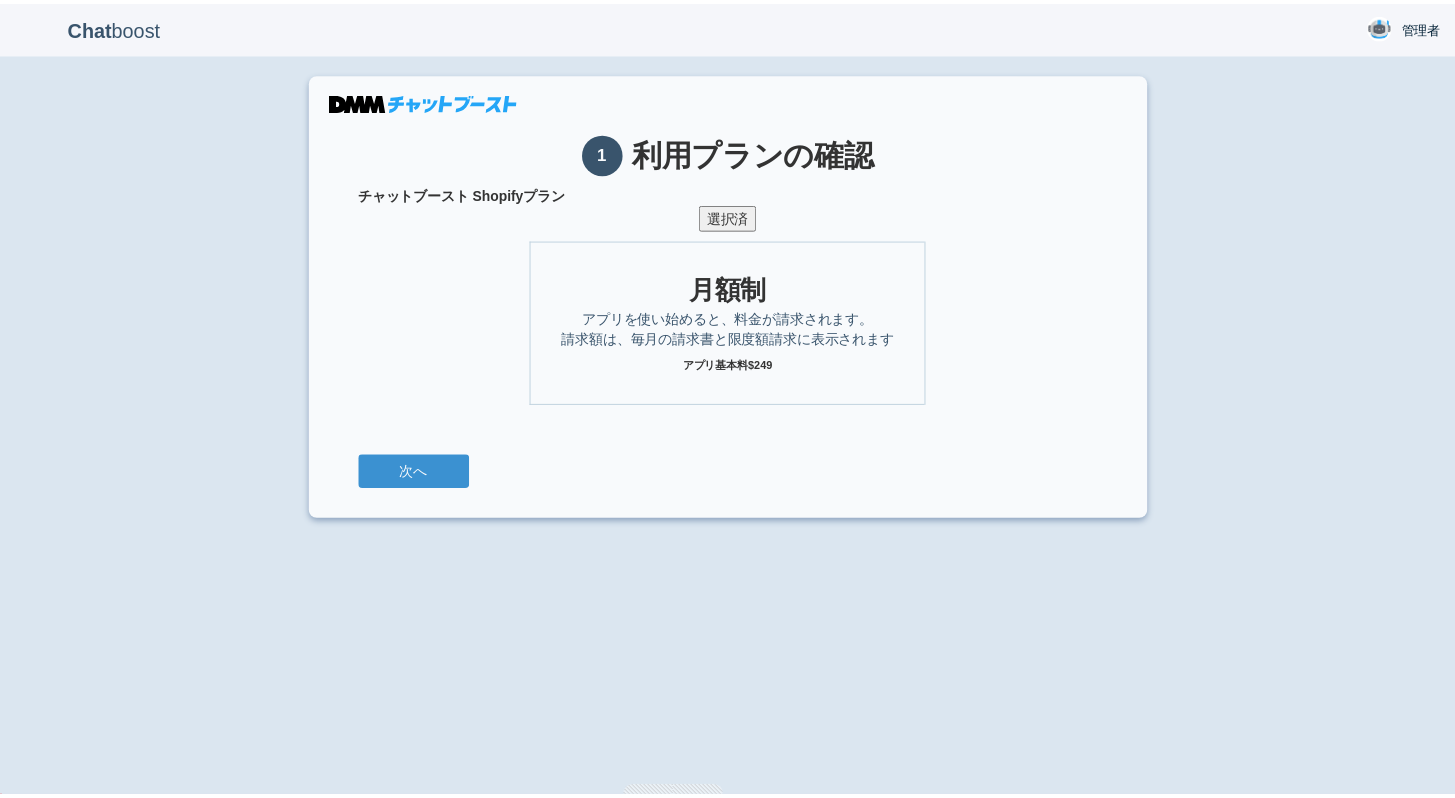 scroll, scrollTop: 0, scrollLeft: 0, axis: both 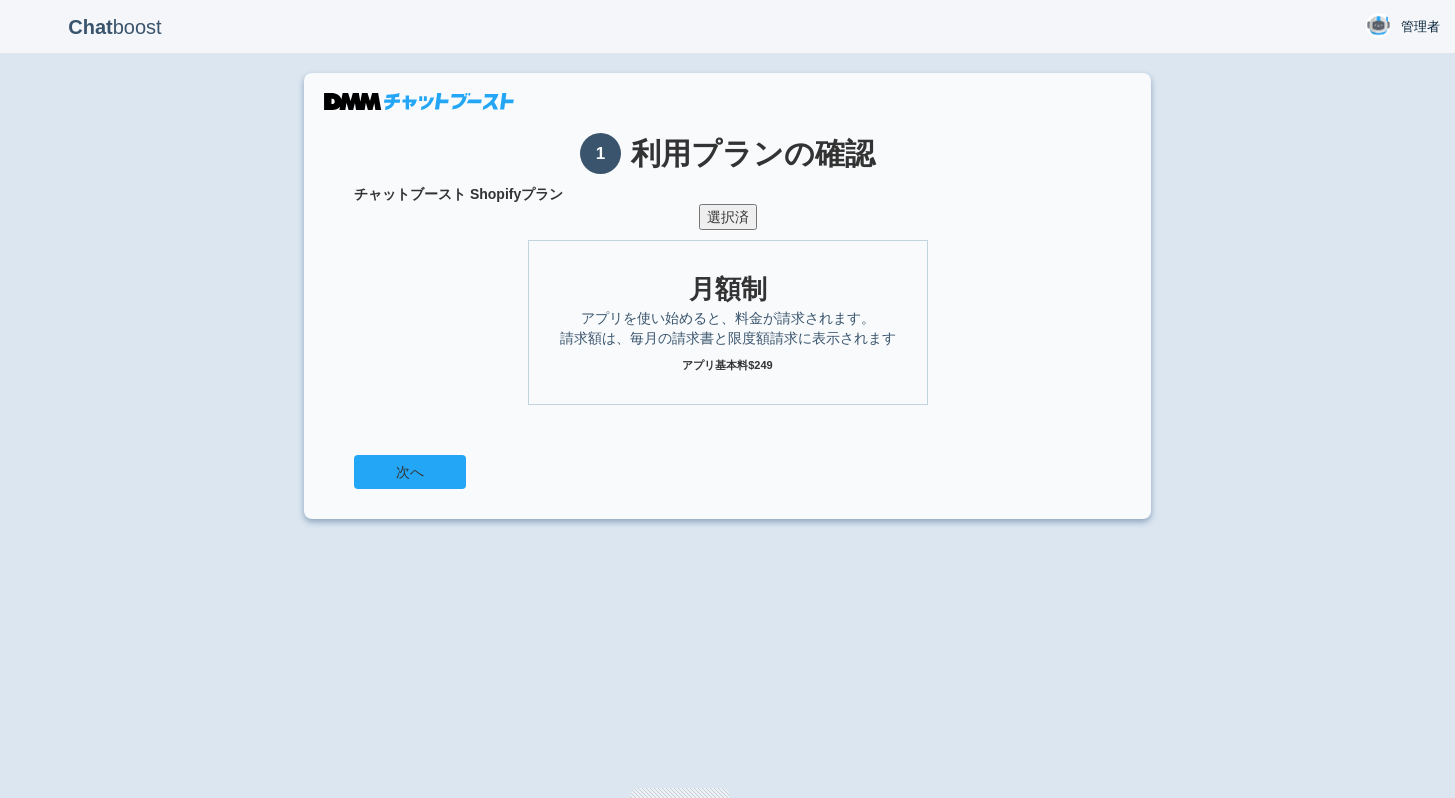click on "次へ" at bounding box center [410, 472] 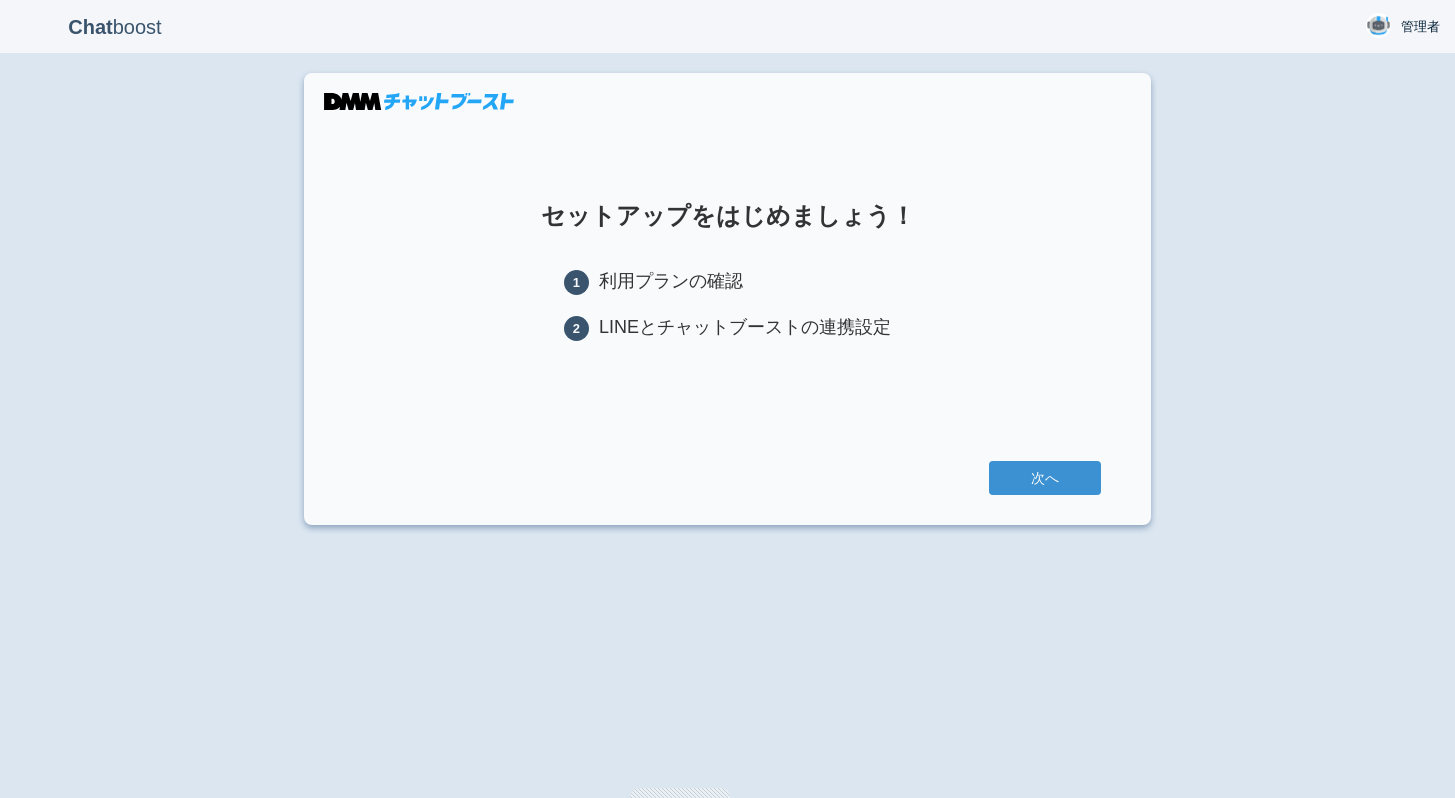 scroll, scrollTop: 0, scrollLeft: 0, axis: both 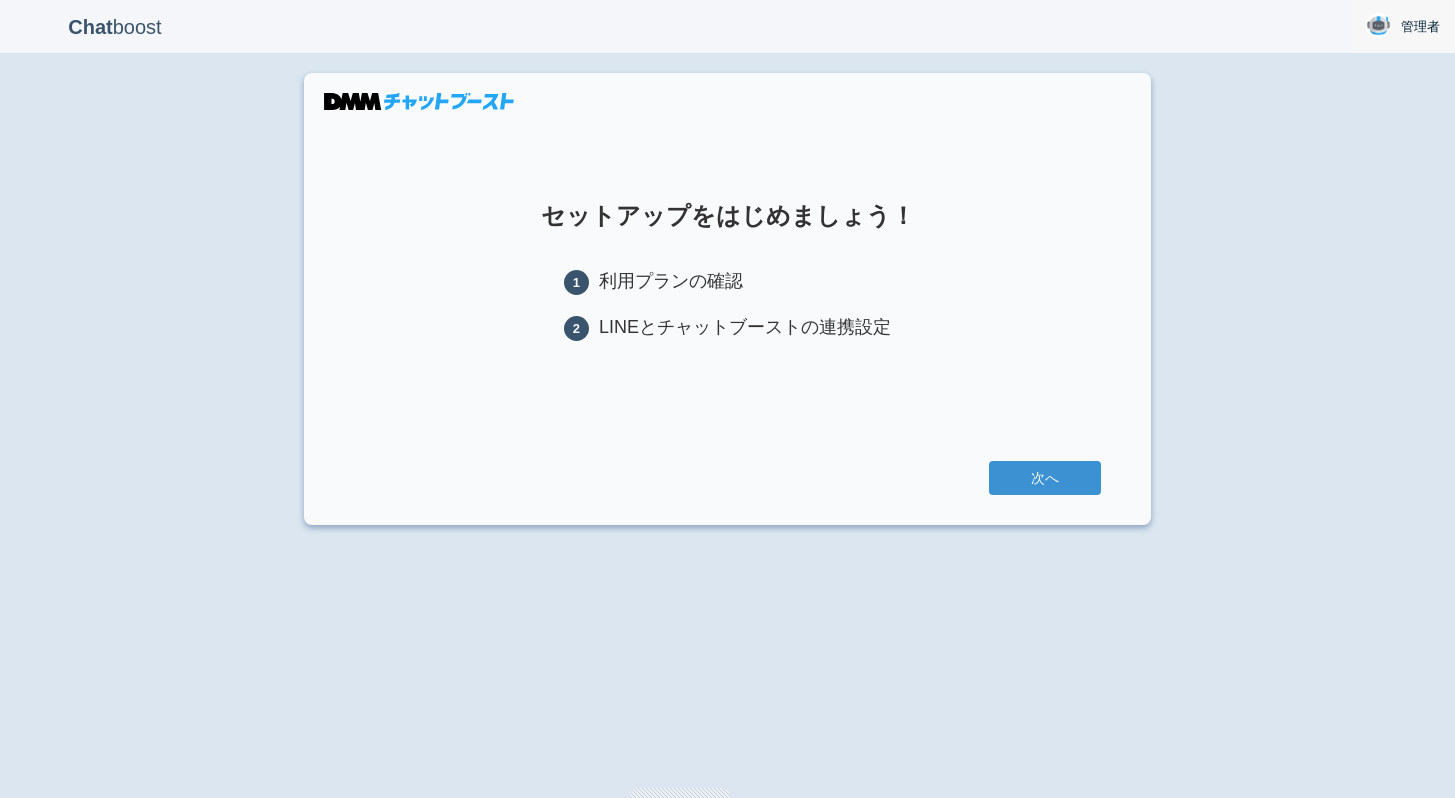 click on "管理者" at bounding box center [1420, 27] 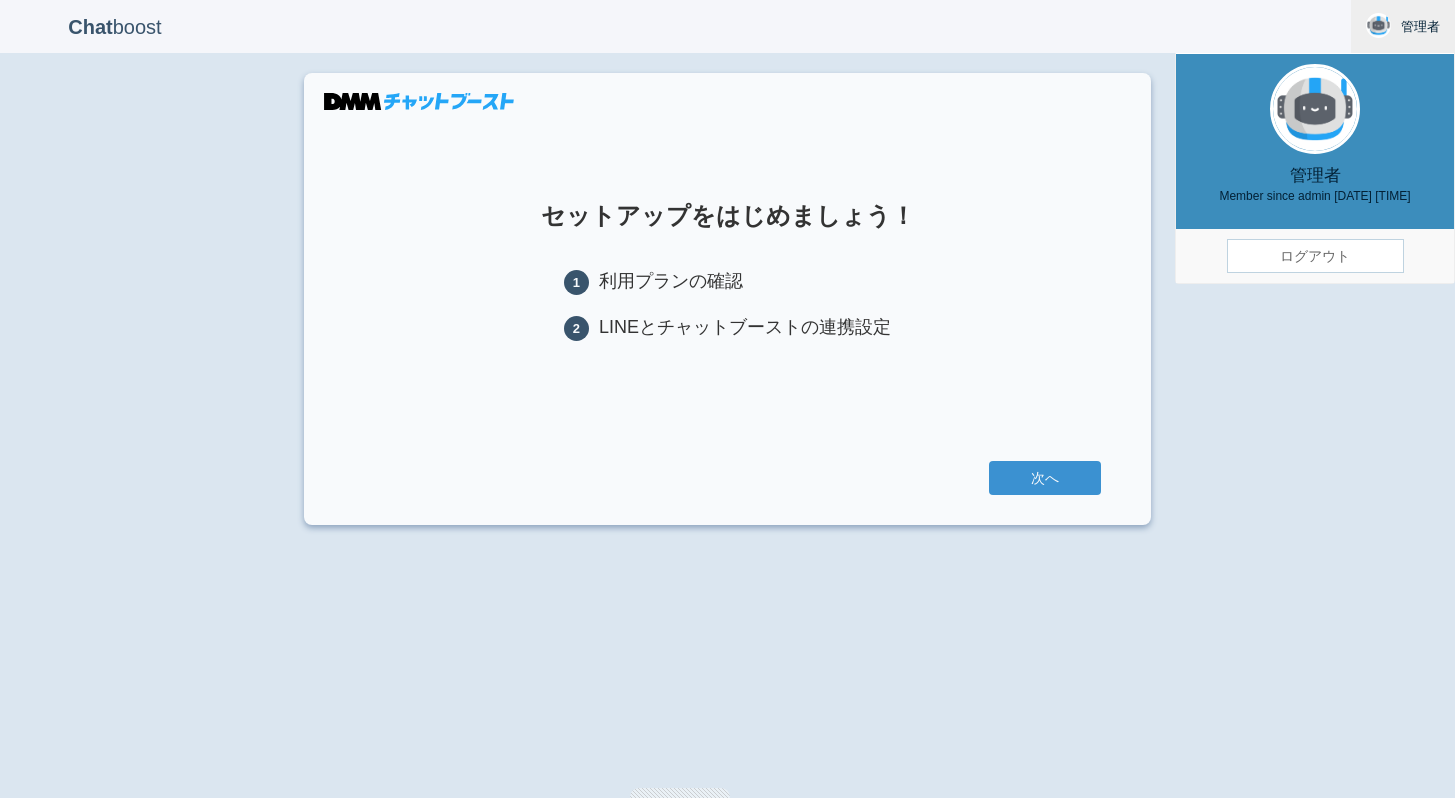 click on "ログアウト" at bounding box center (1315, 256) 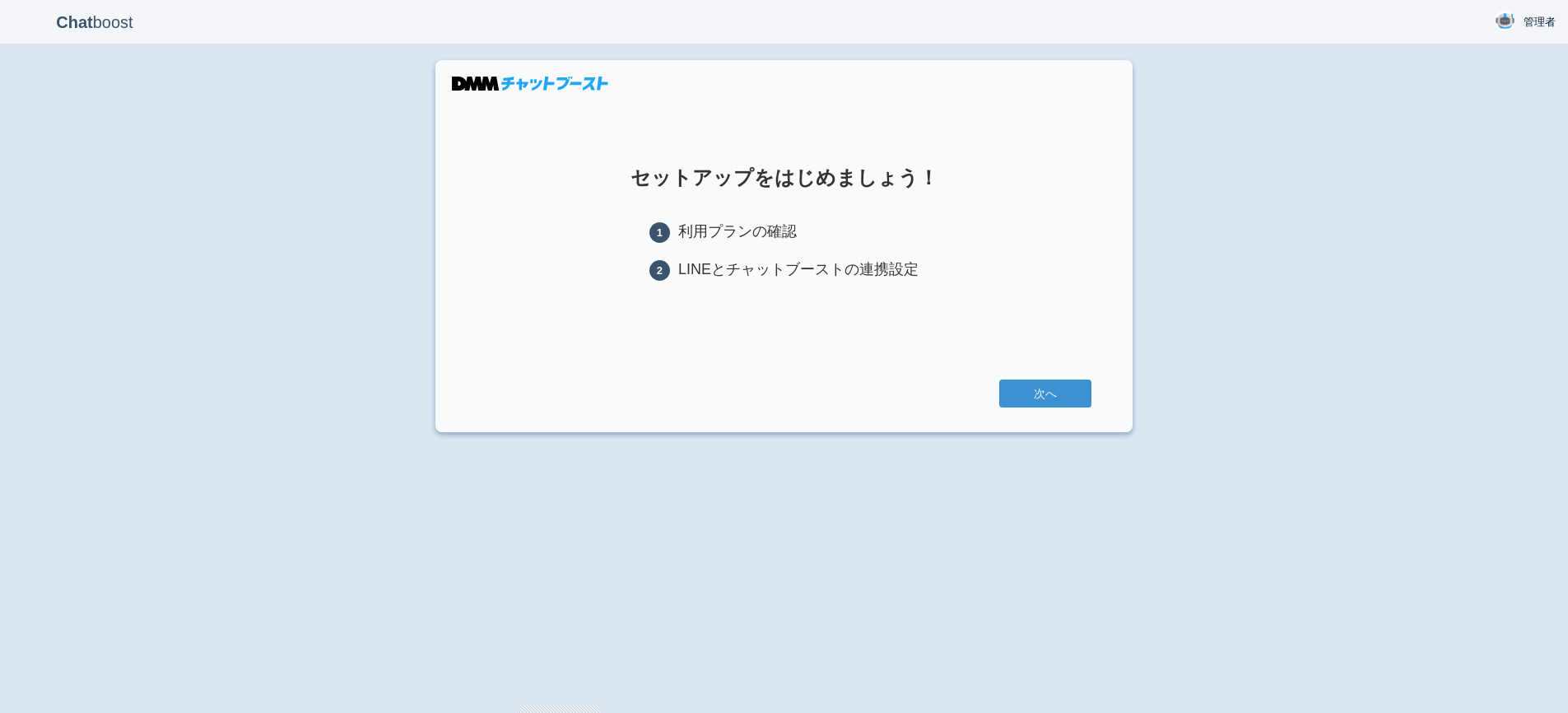 scroll, scrollTop: 0, scrollLeft: 0, axis: both 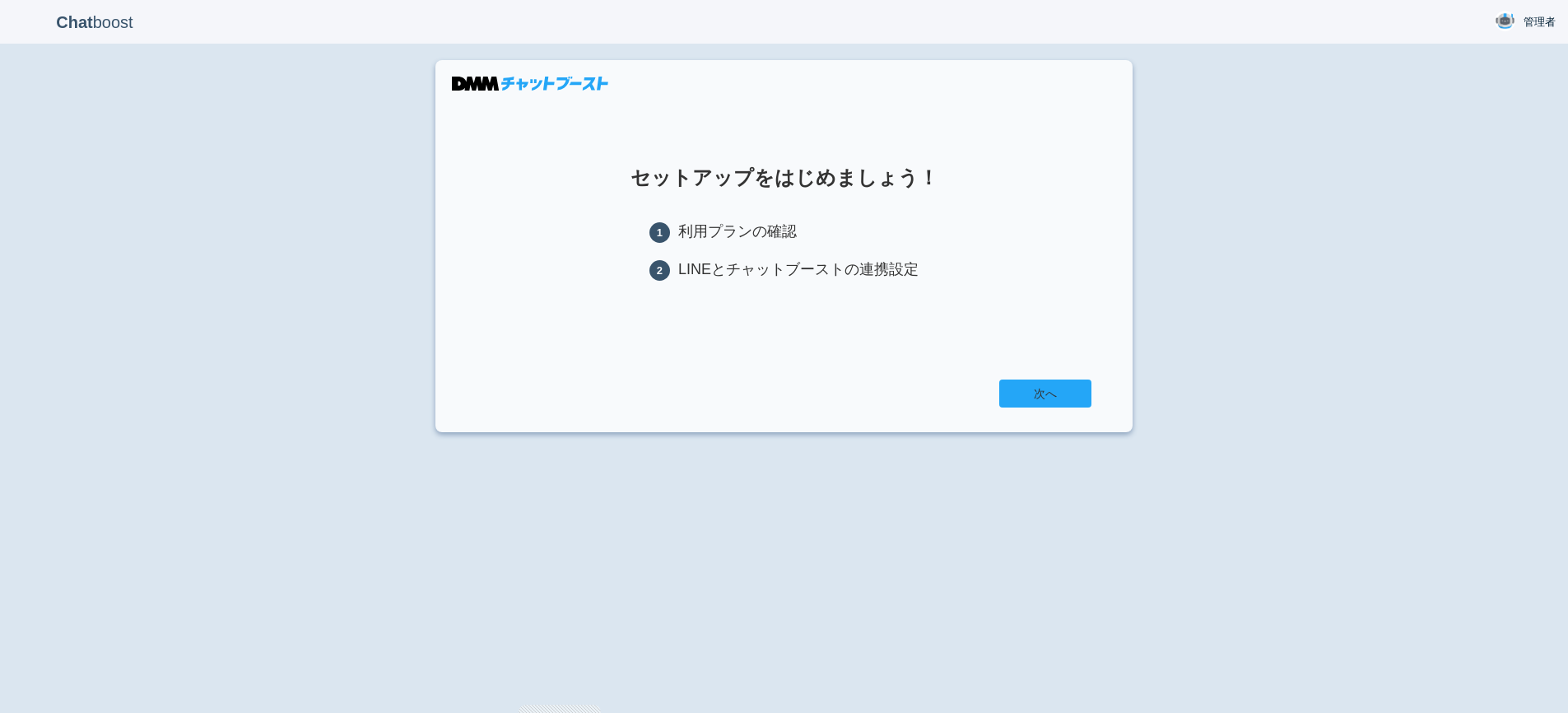 click on "次へ" at bounding box center (1045, 394) 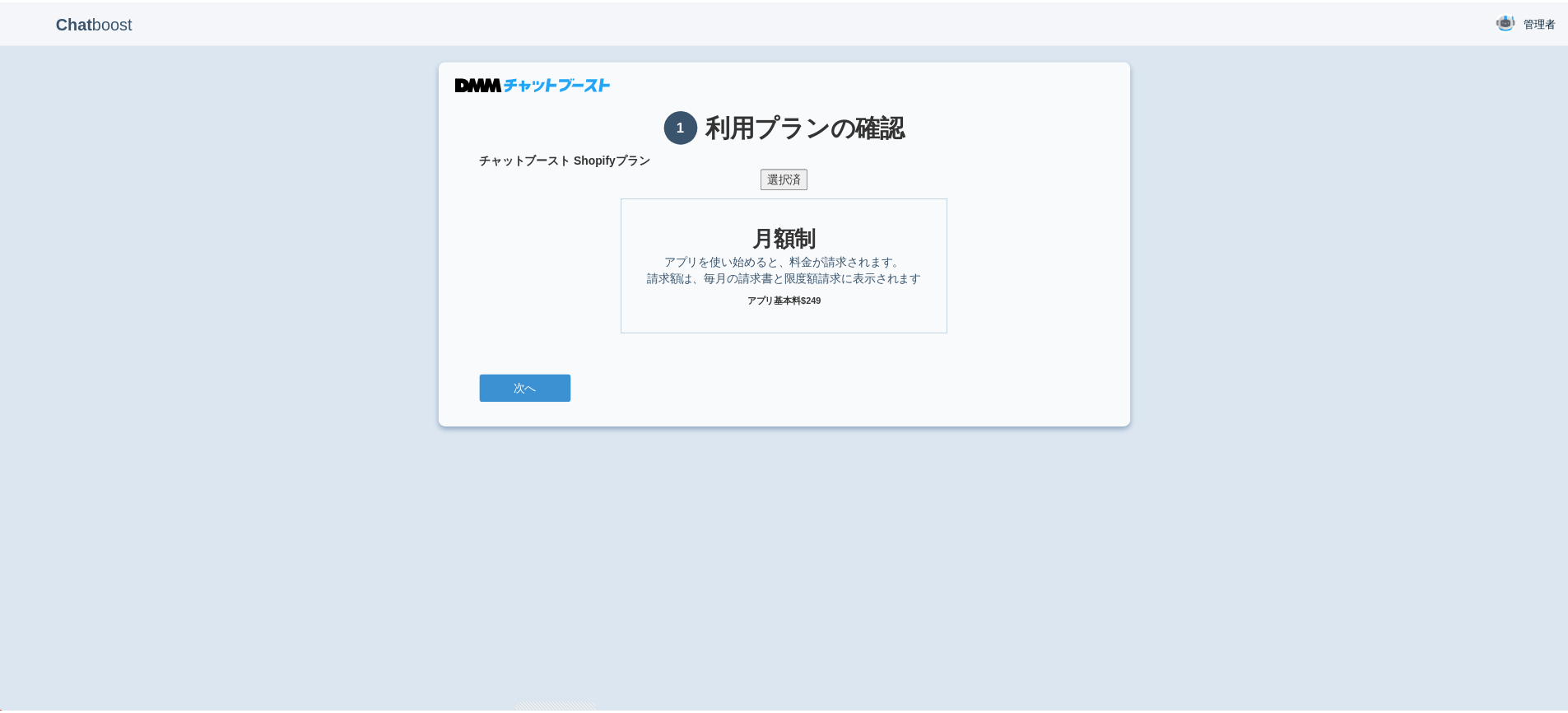 scroll, scrollTop: 0, scrollLeft: 0, axis: both 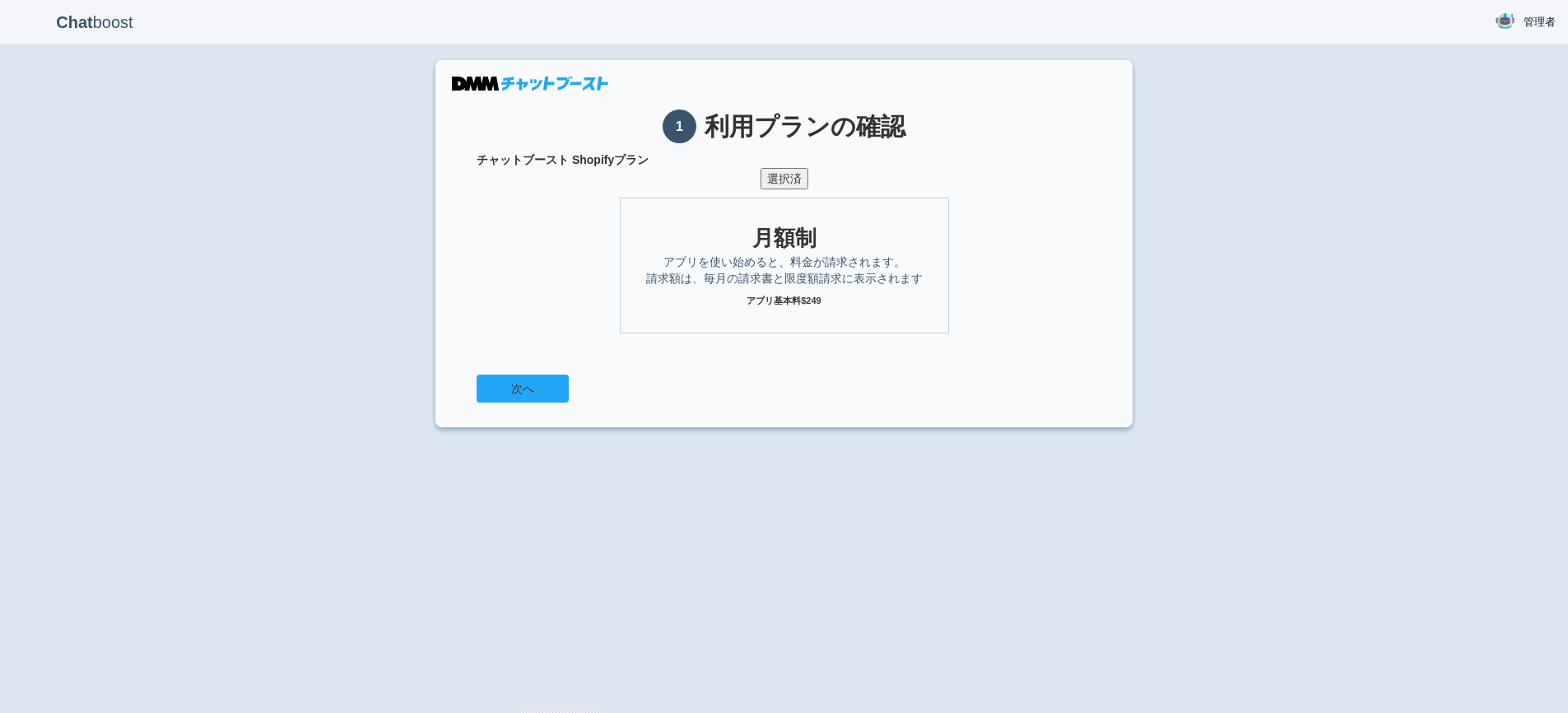 click on "次へ" at bounding box center [523, 389] 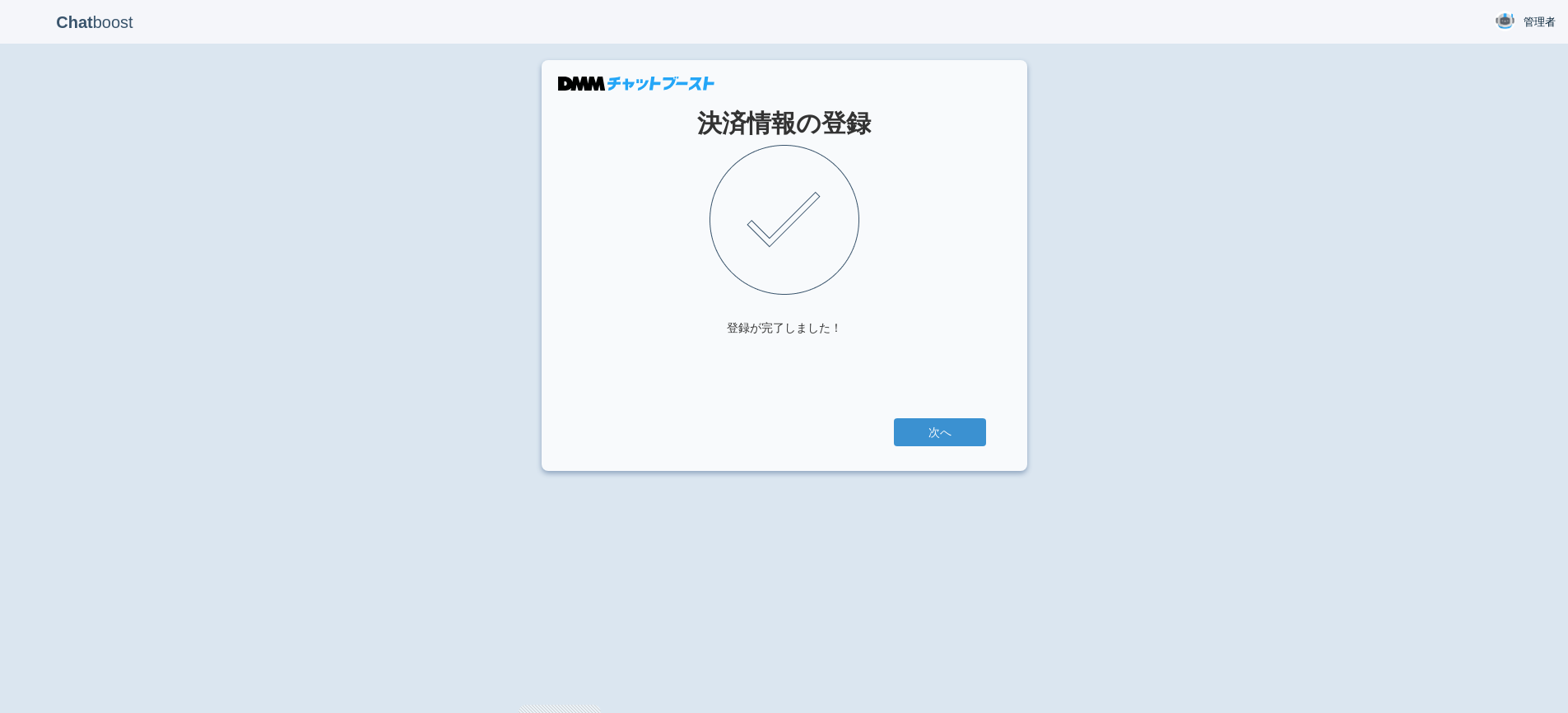 scroll, scrollTop: 0, scrollLeft: 0, axis: both 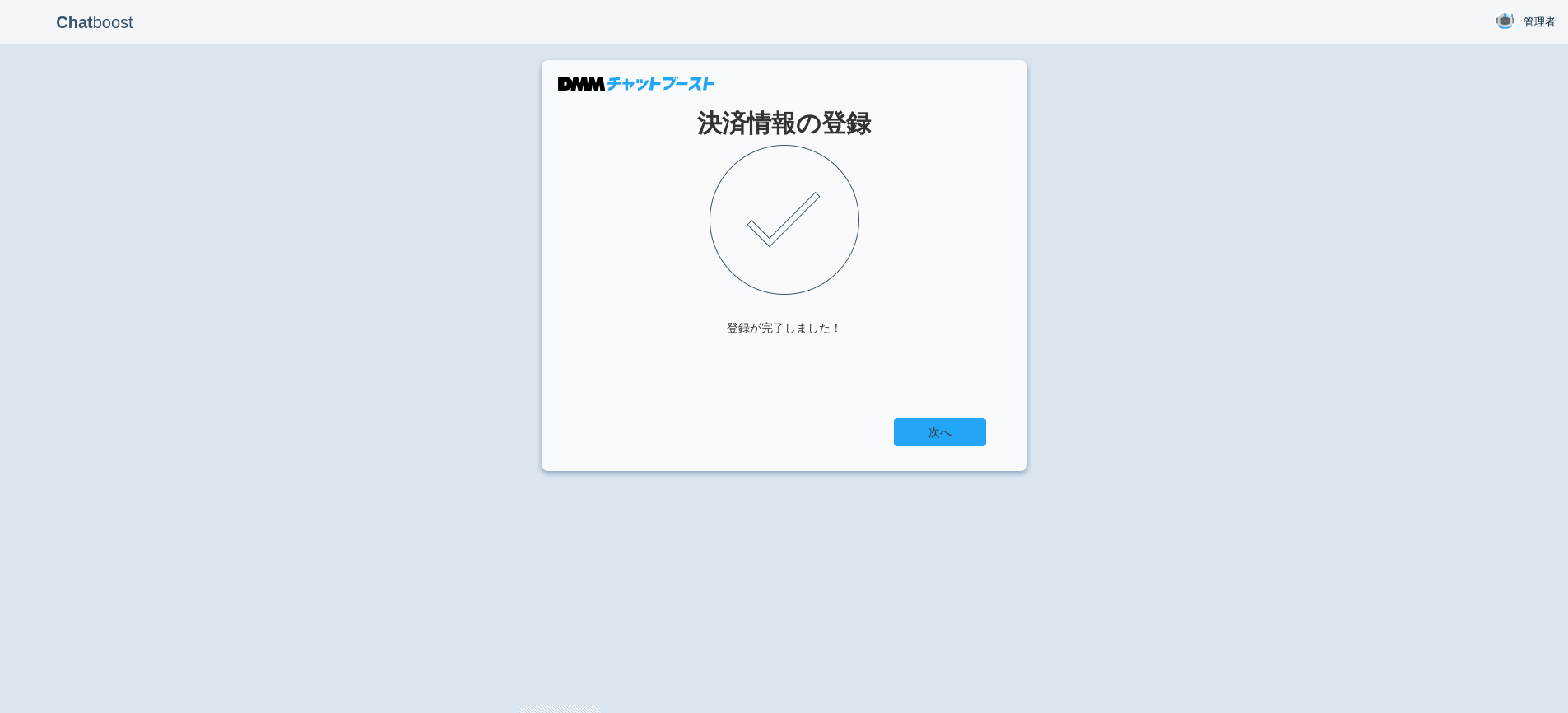 click on "次へ" at bounding box center [940, 432] 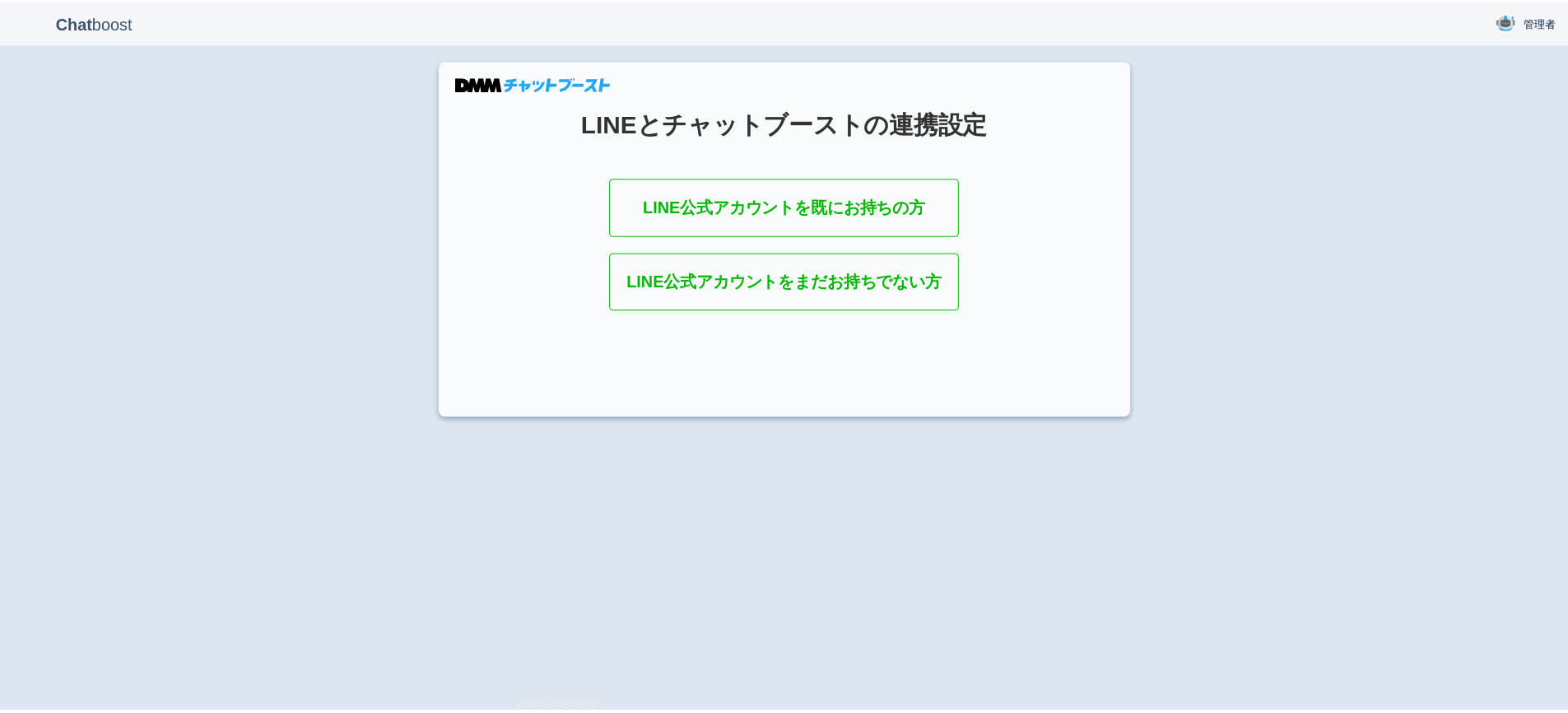 scroll, scrollTop: 0, scrollLeft: 0, axis: both 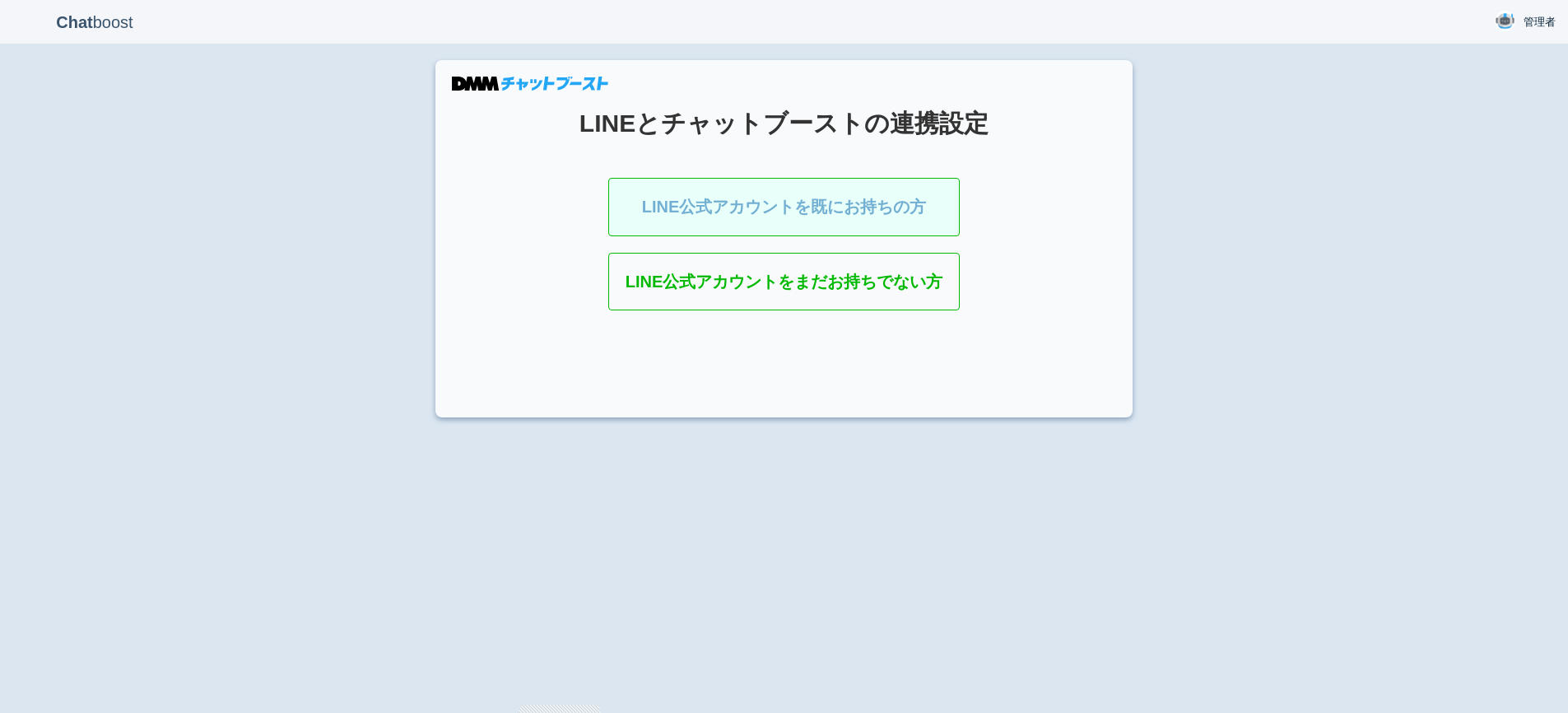 click on "LINE公式アカウントを既にお持ちの方" at bounding box center [784, 207] 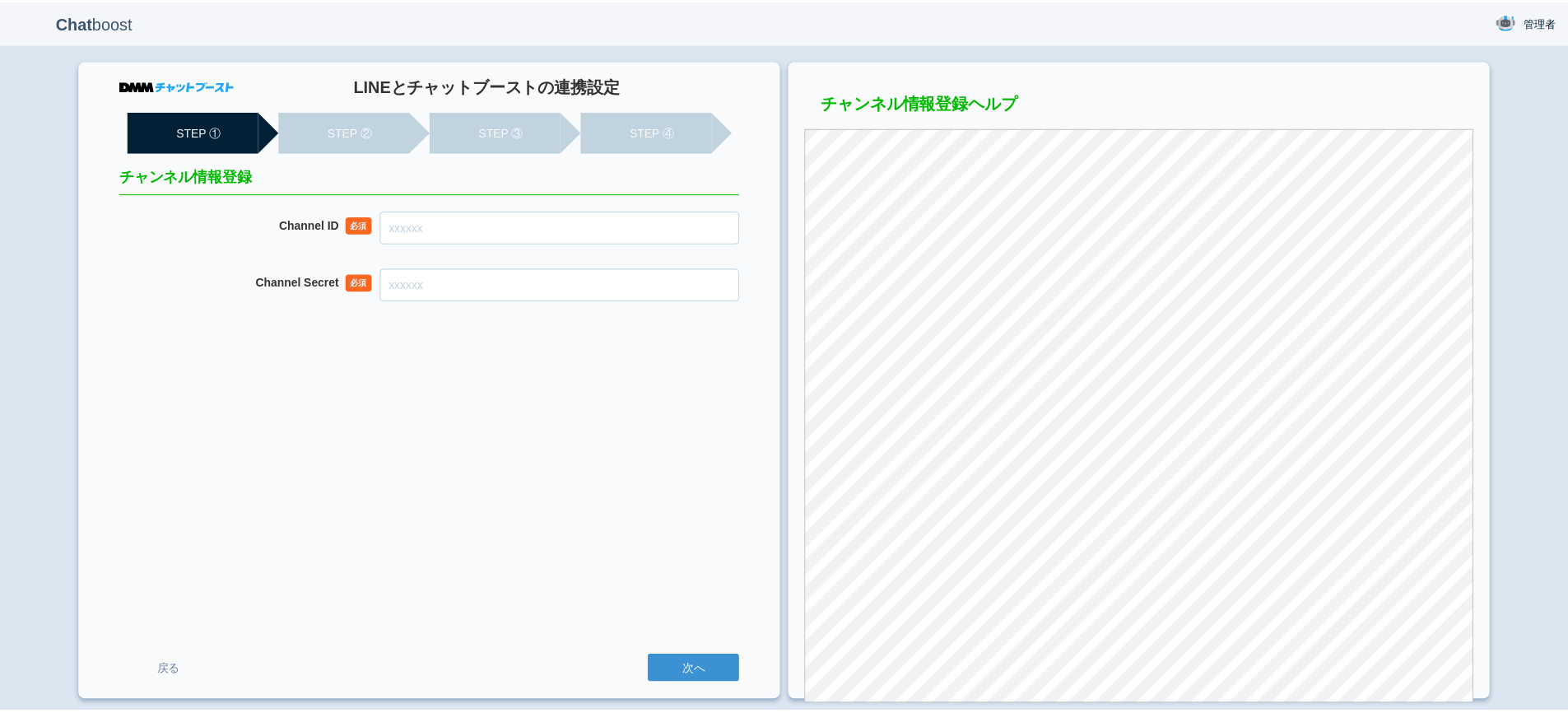 scroll, scrollTop: 0, scrollLeft: 0, axis: both 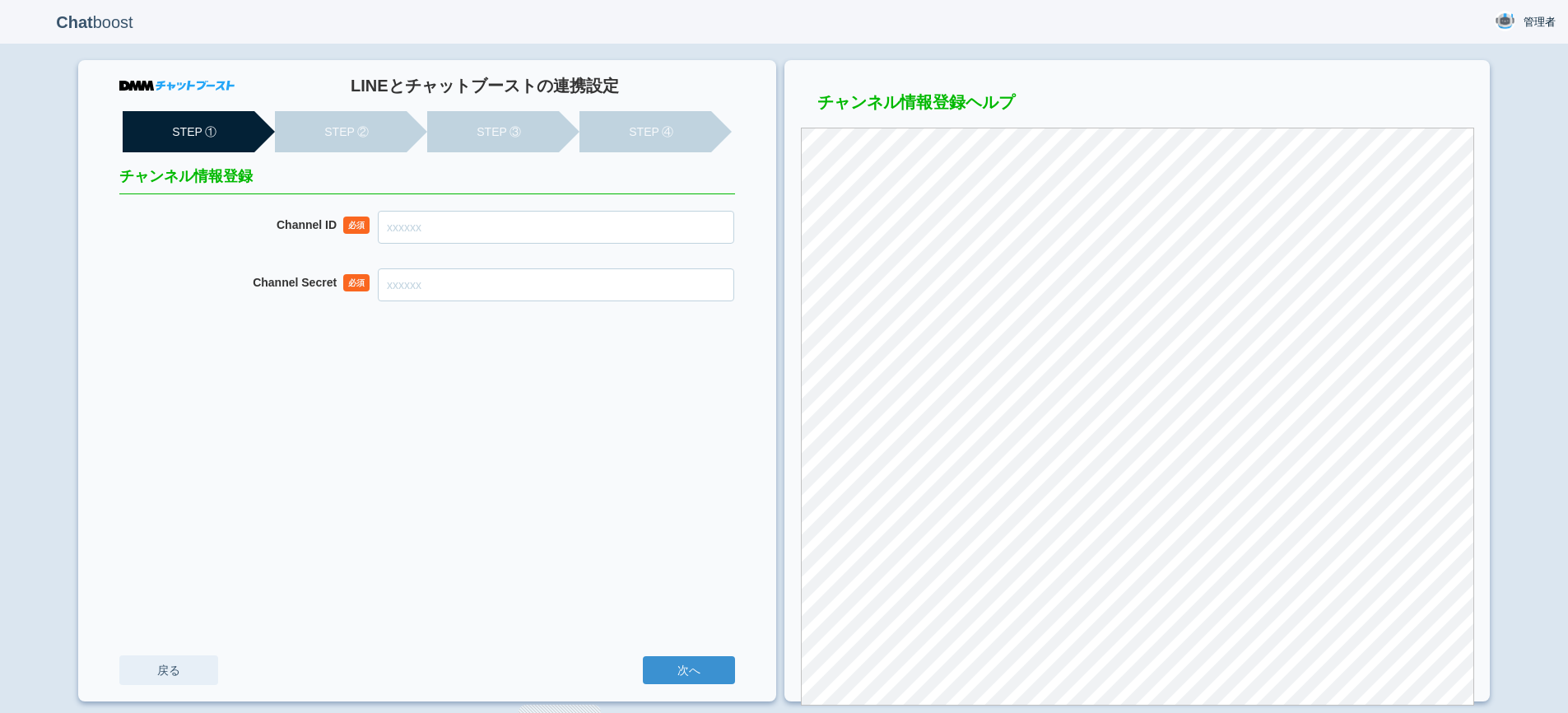 click on "戻る" at bounding box center [169, 670] 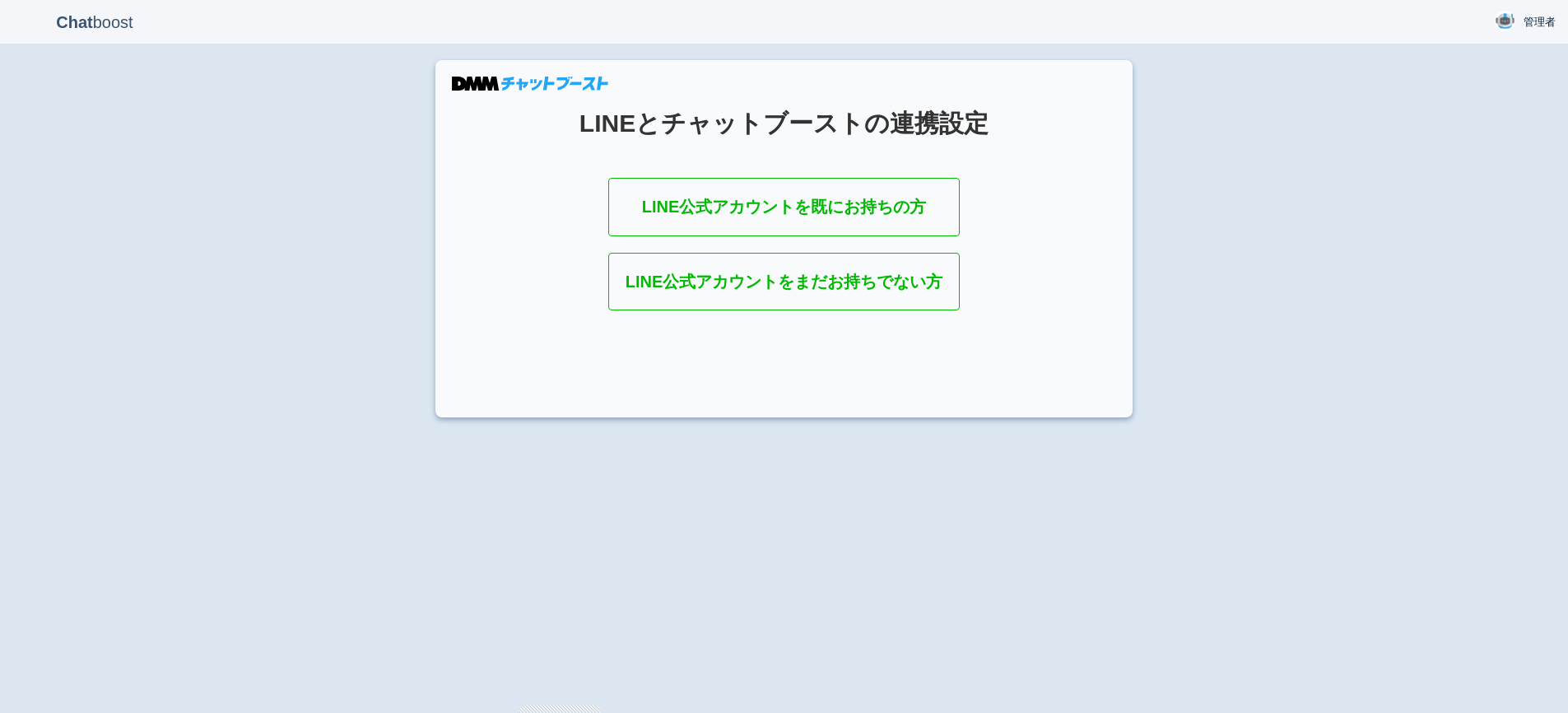 scroll, scrollTop: 0, scrollLeft: 0, axis: both 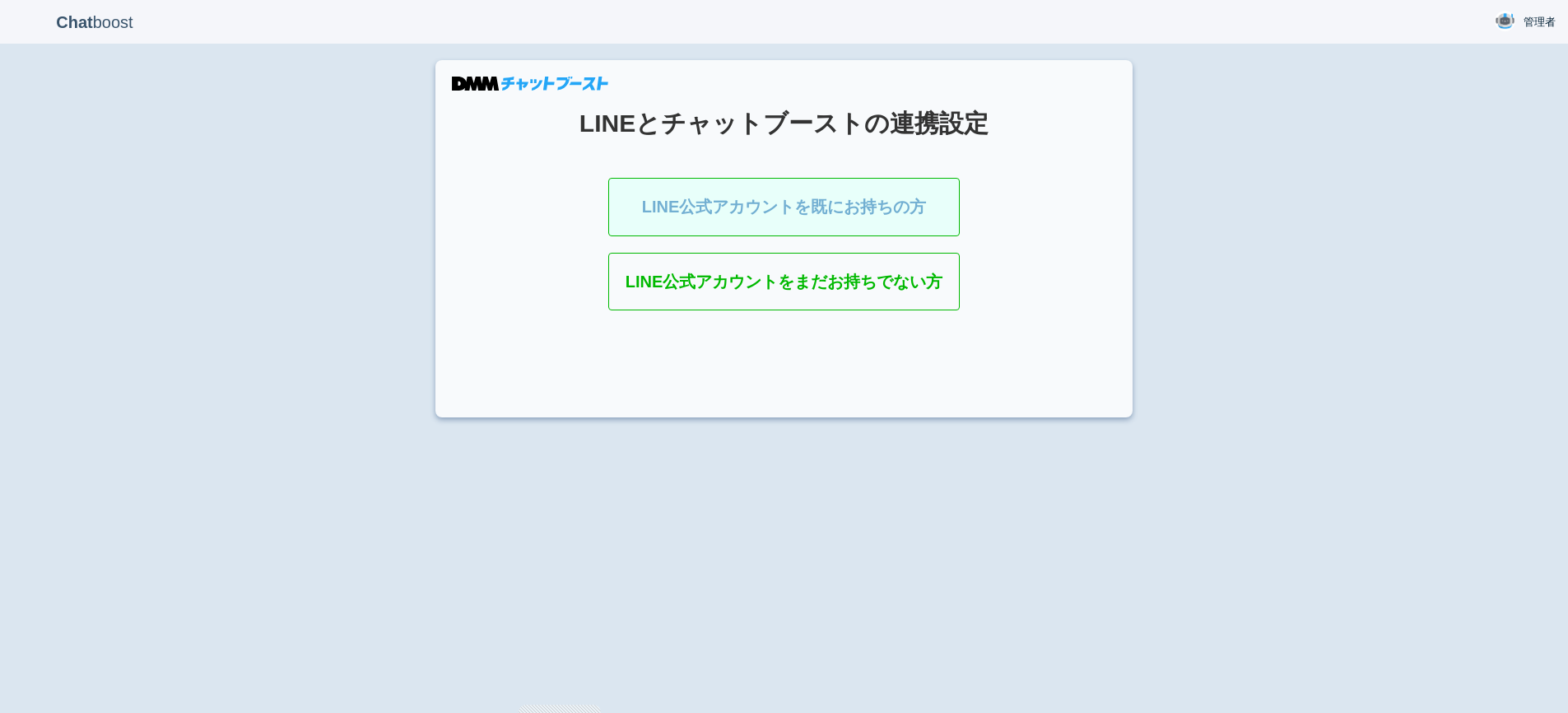 click on "LINE公式アカウントを既にお持ちの方" at bounding box center [784, 207] 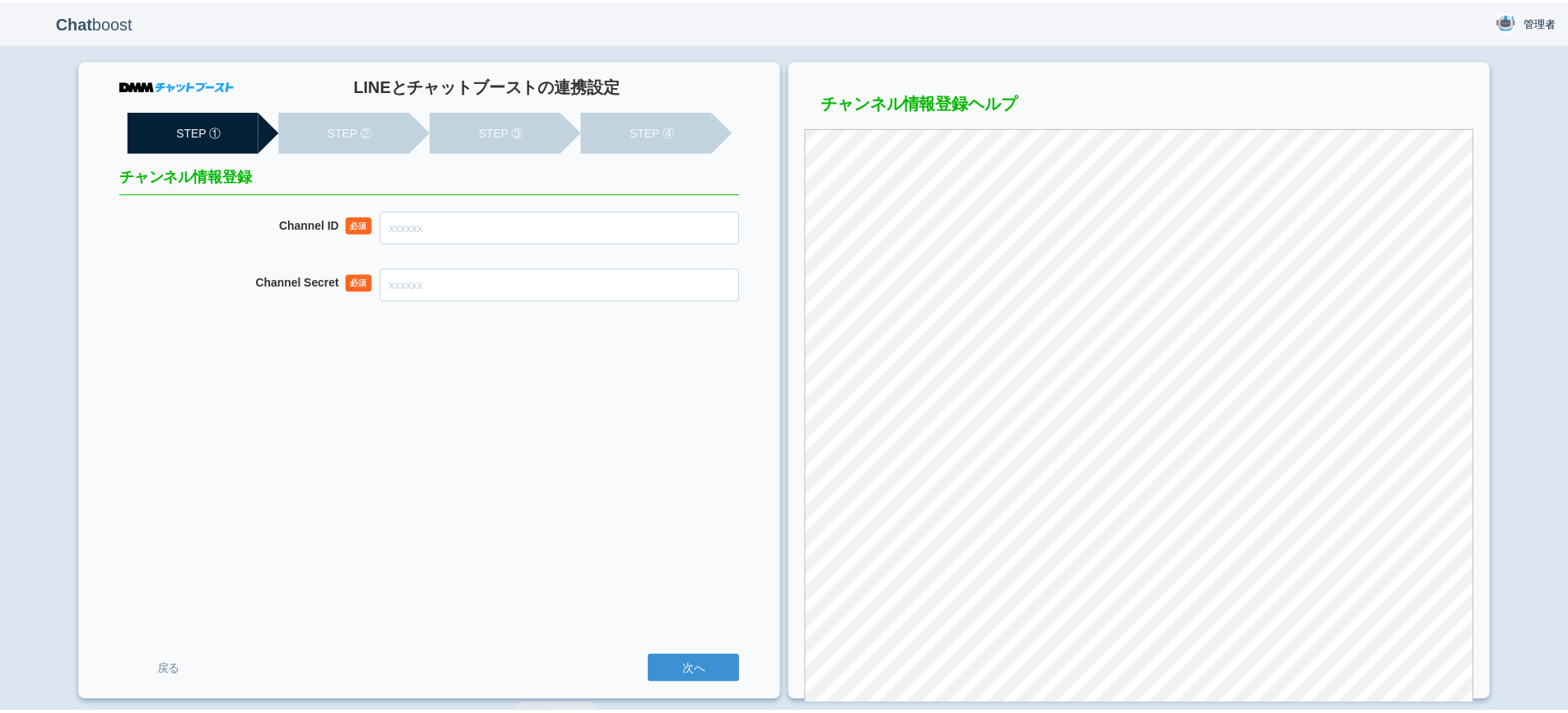 scroll, scrollTop: 0, scrollLeft: 0, axis: both 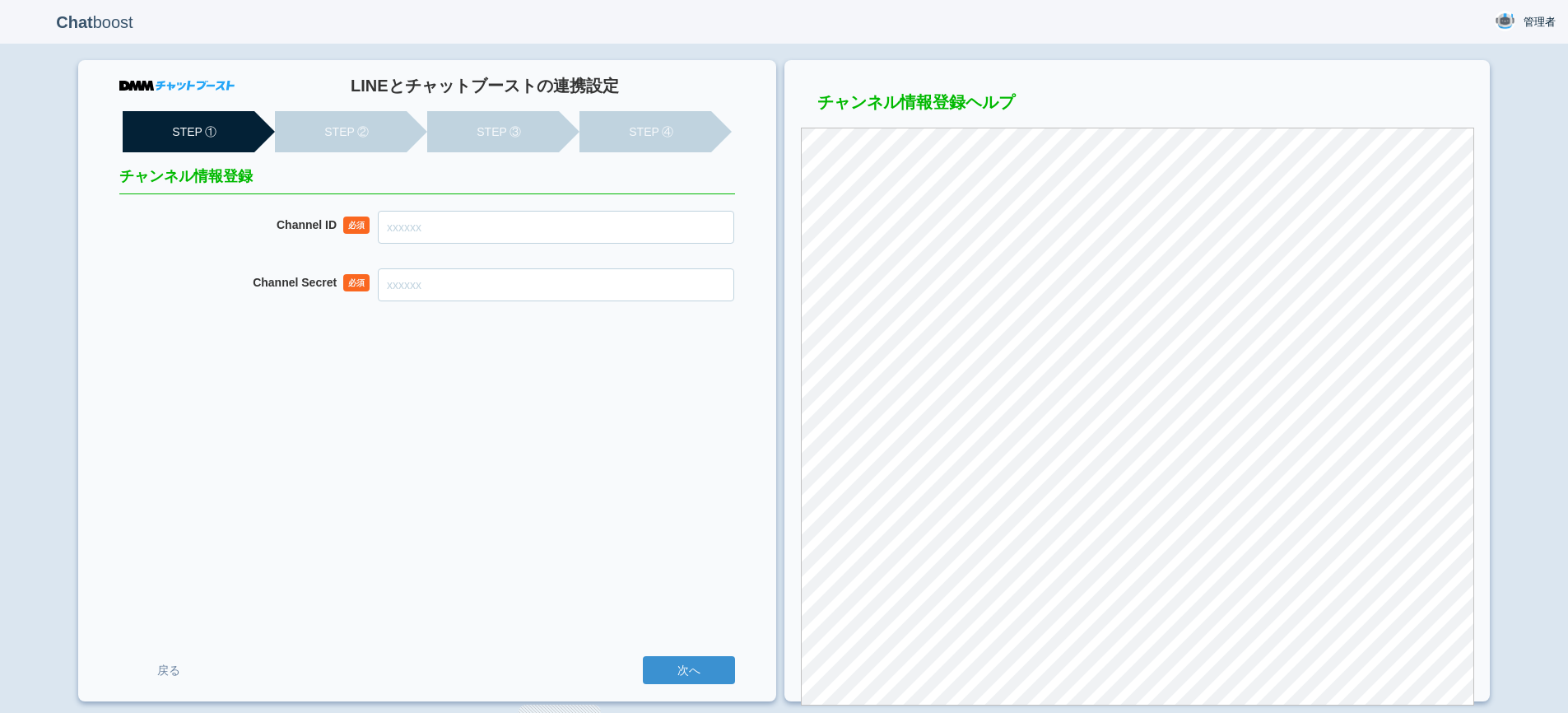 click on "Channel ID" at bounding box center (556, 227) 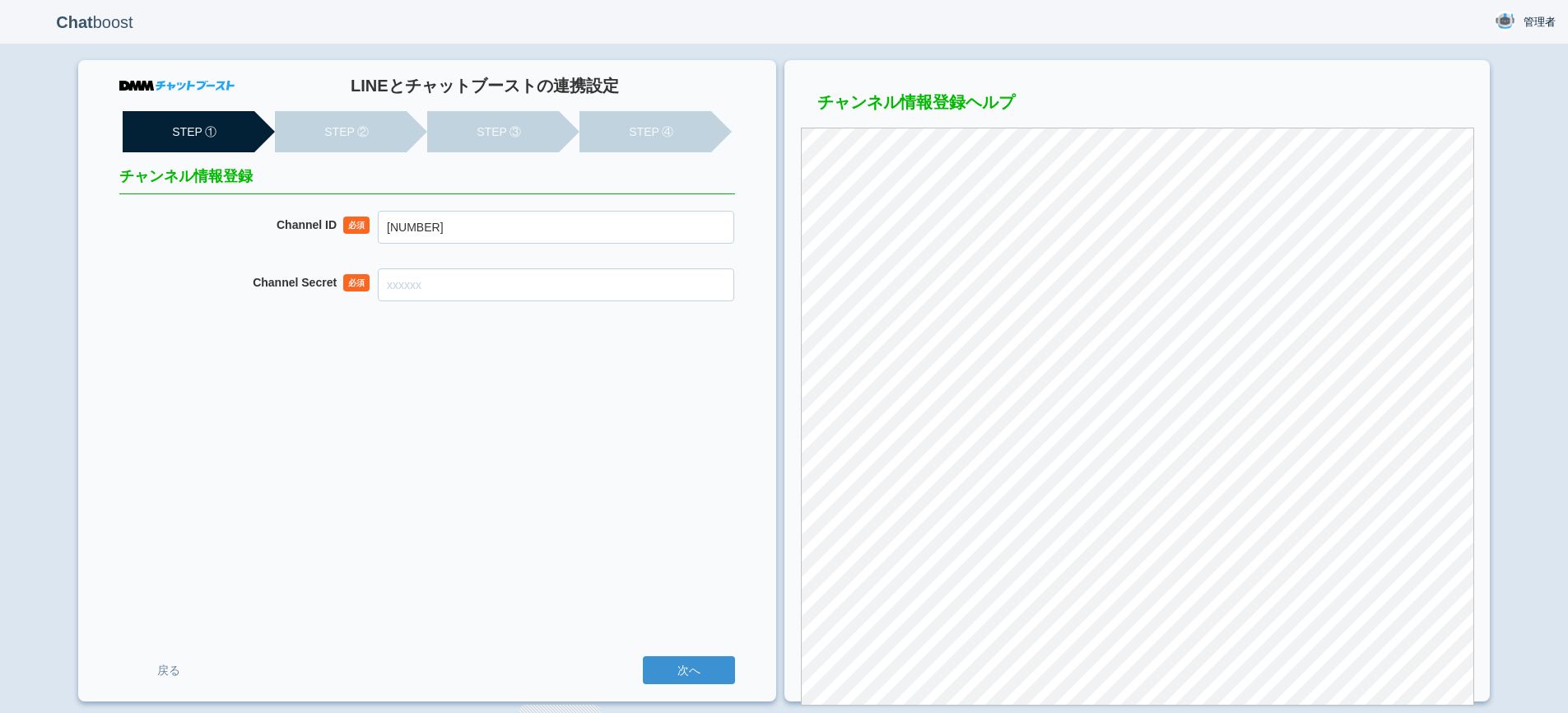 type on "[NUMBER]" 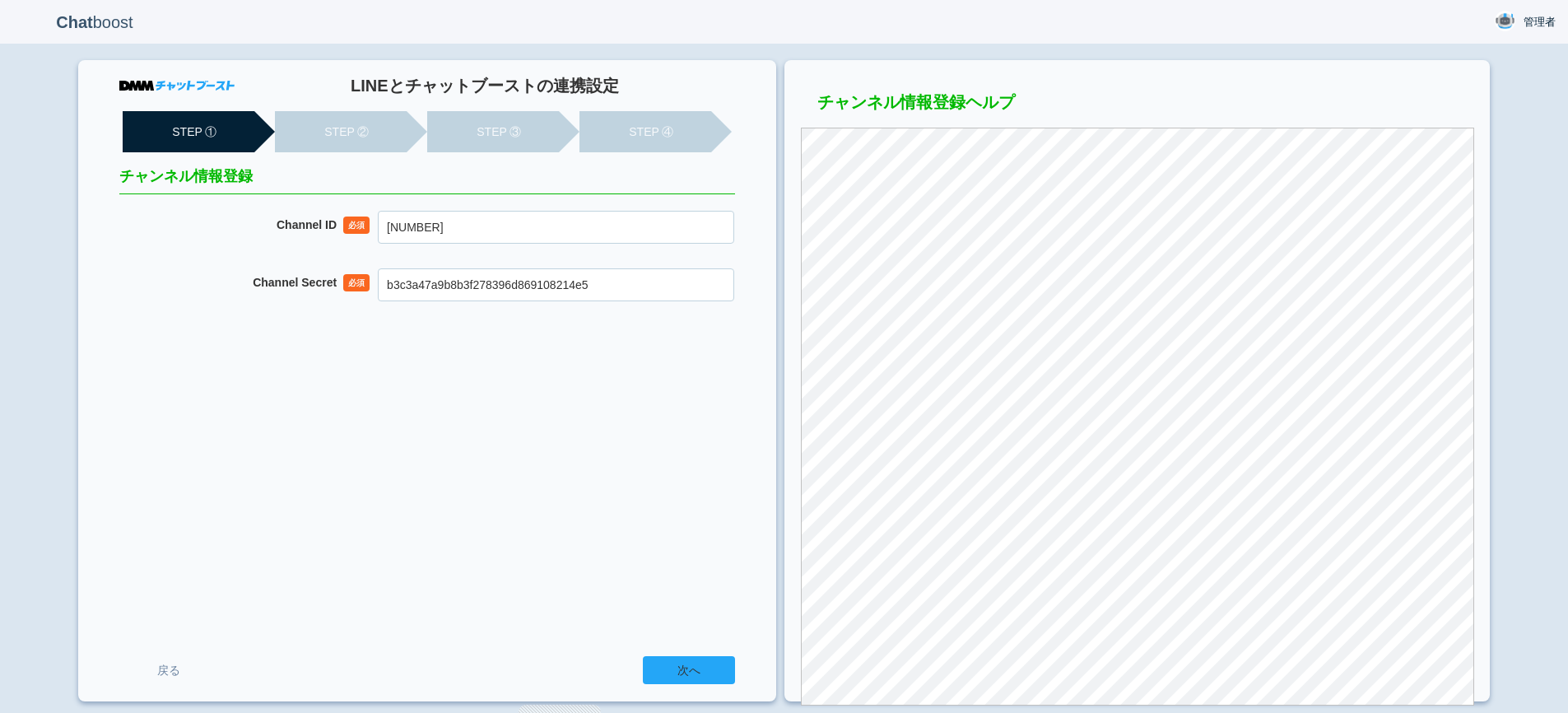type on "b3c3a47a9b8b3f278396d869108214e5" 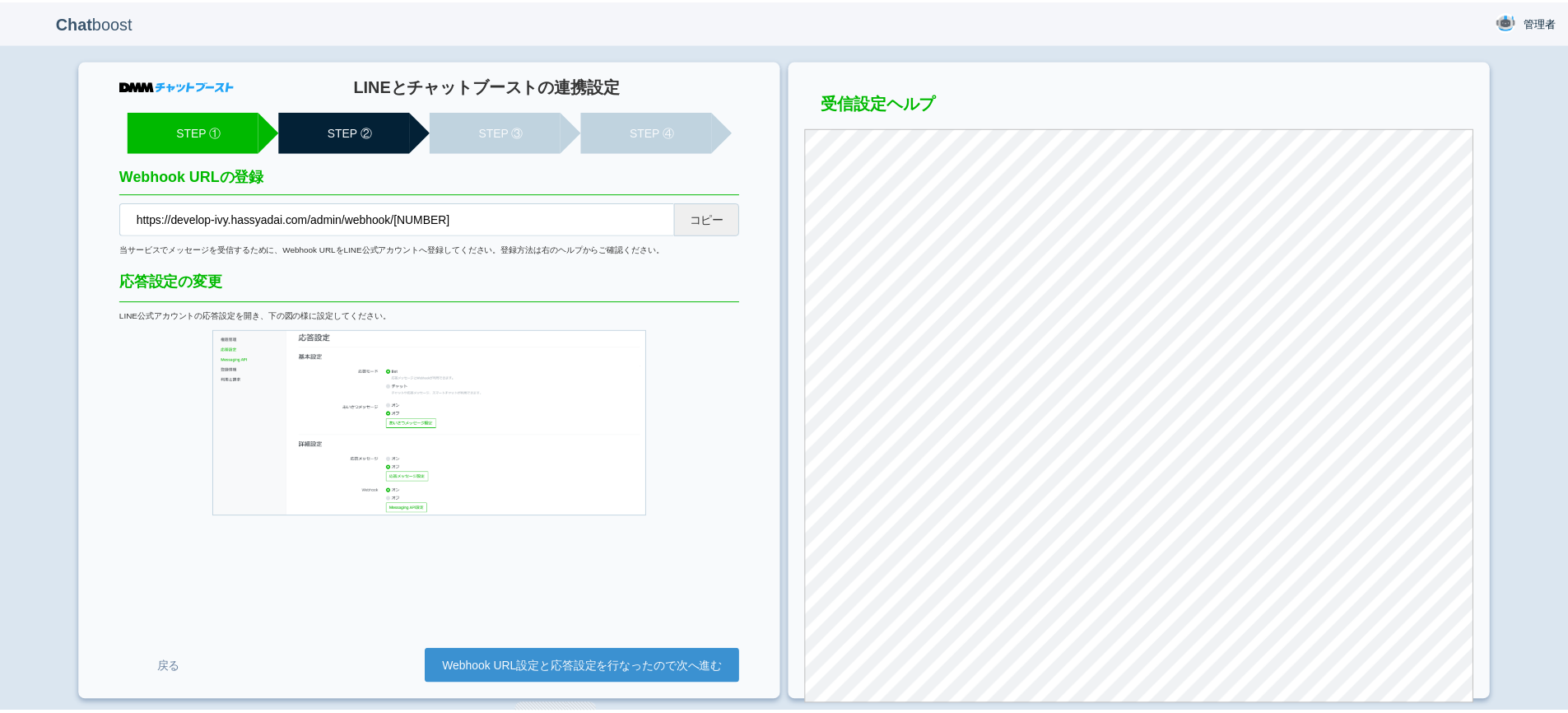 scroll, scrollTop: 0, scrollLeft: 0, axis: both 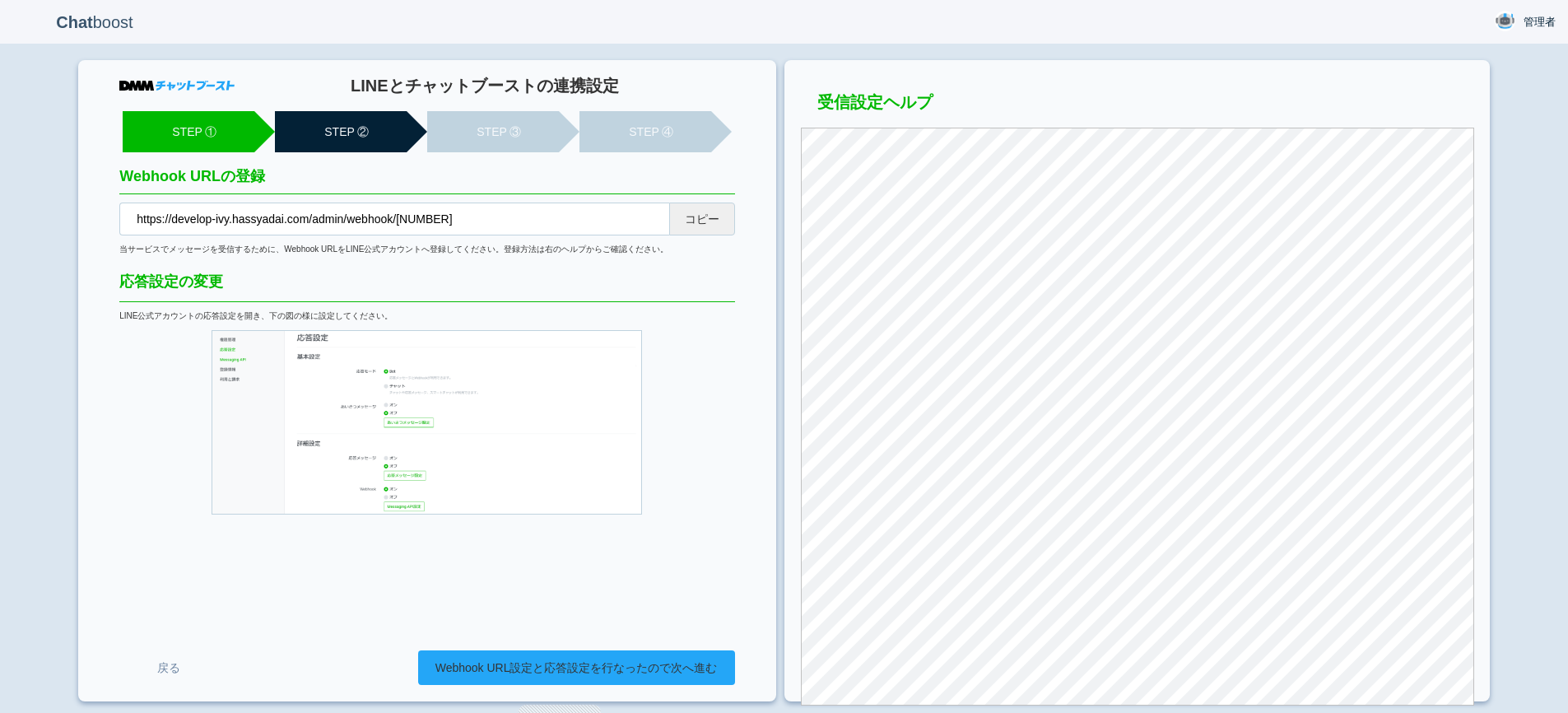 click on "Webhook URL設定と応答設定を行なったので次へ進む" at bounding box center [576, 668] 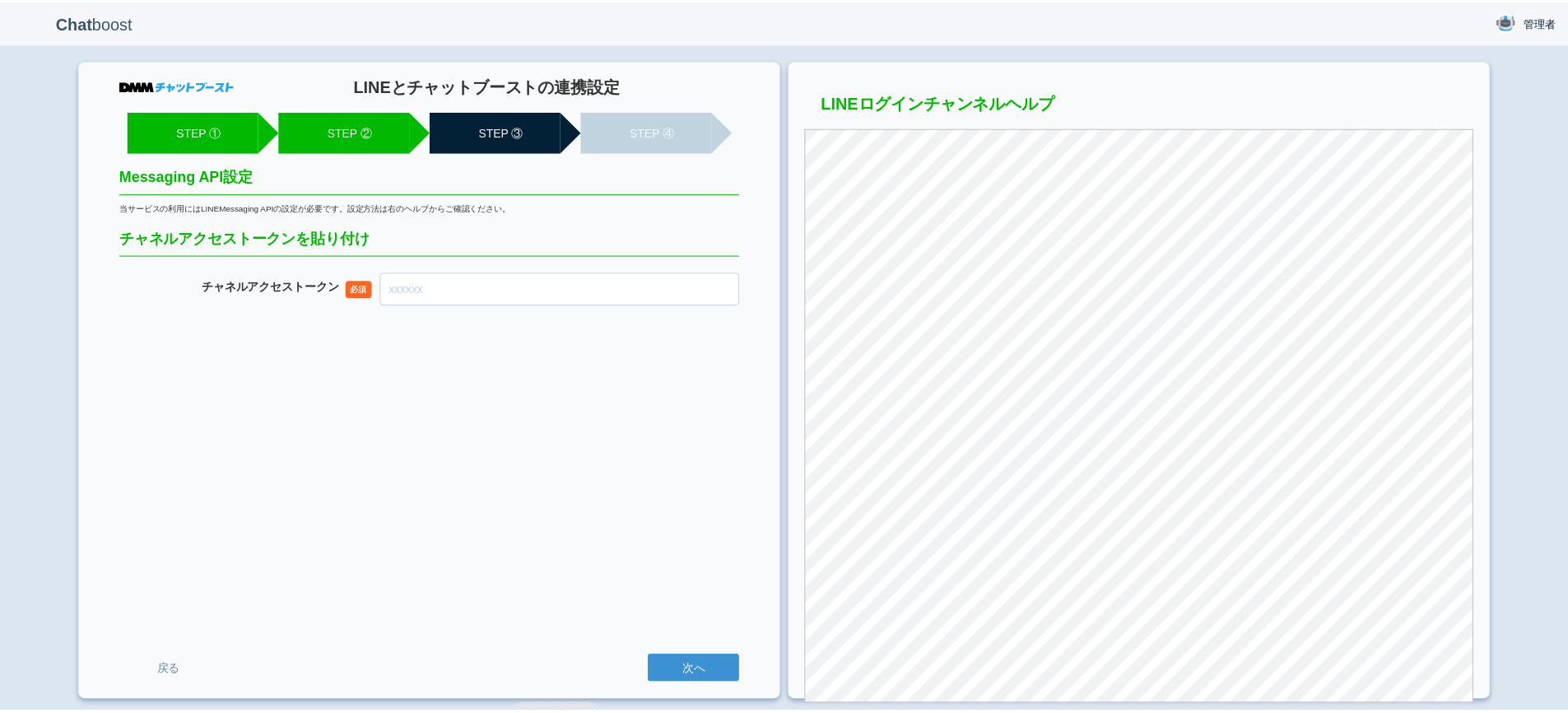 scroll, scrollTop: 0, scrollLeft: 0, axis: both 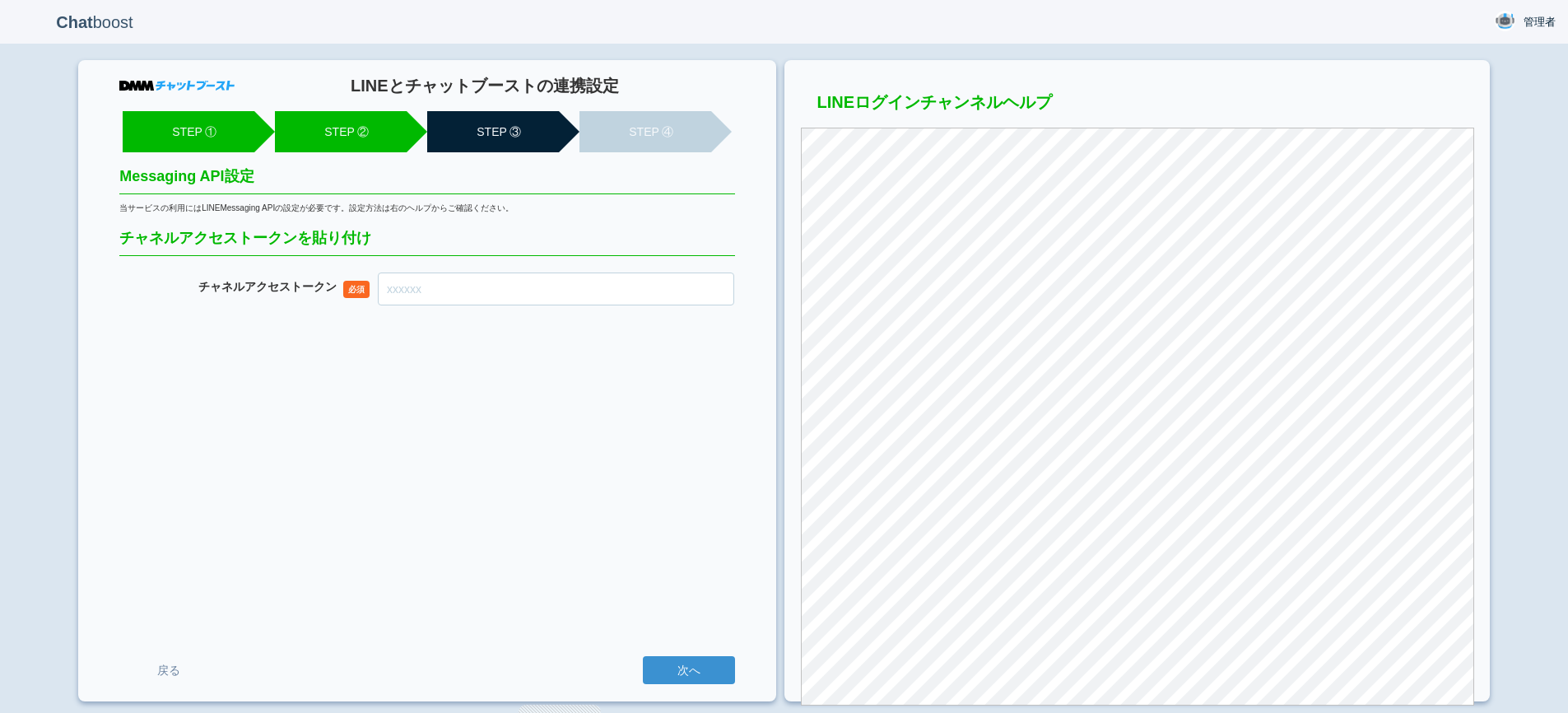 click on "チャネル アクセストークン" at bounding box center [556, 289] 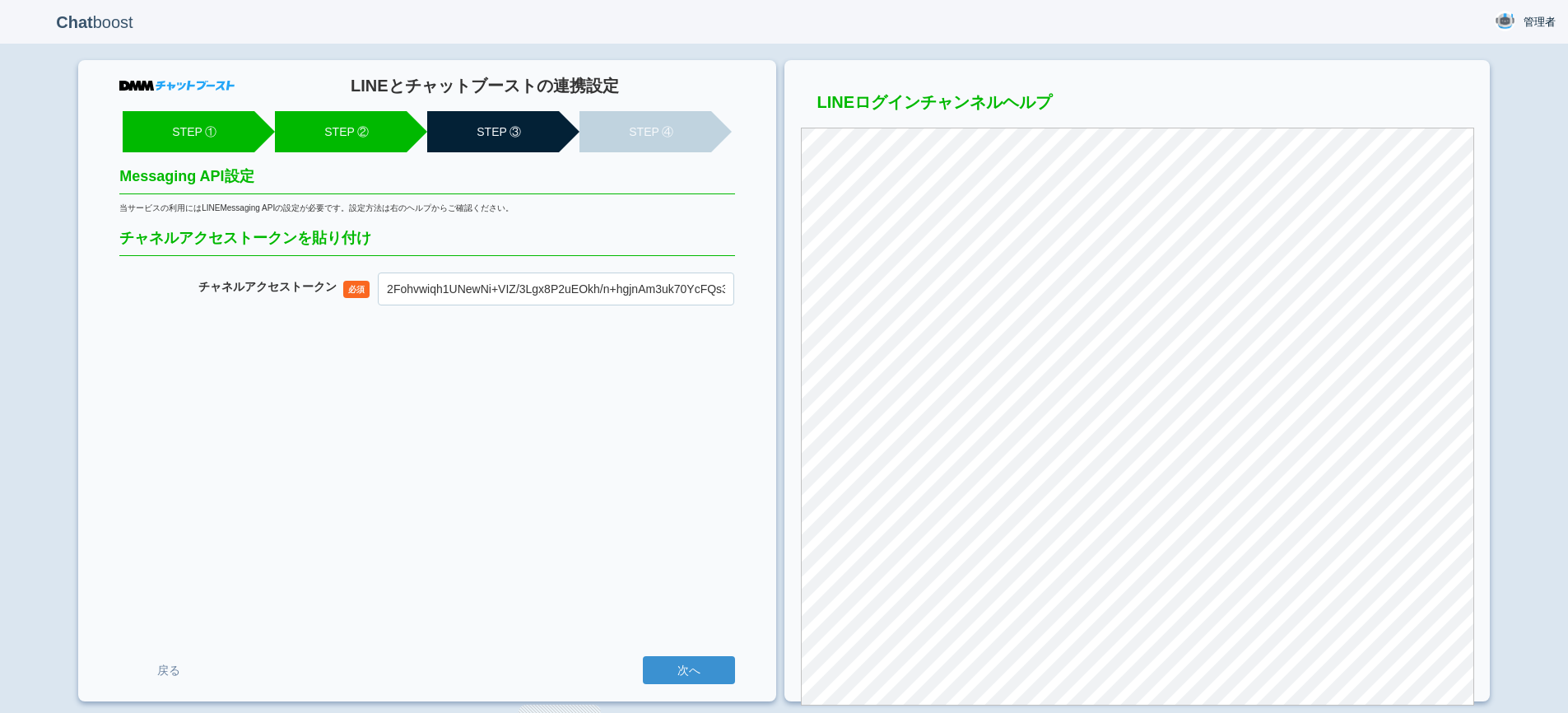 scroll, scrollTop: 0, scrollLeft: 778, axis: horizontal 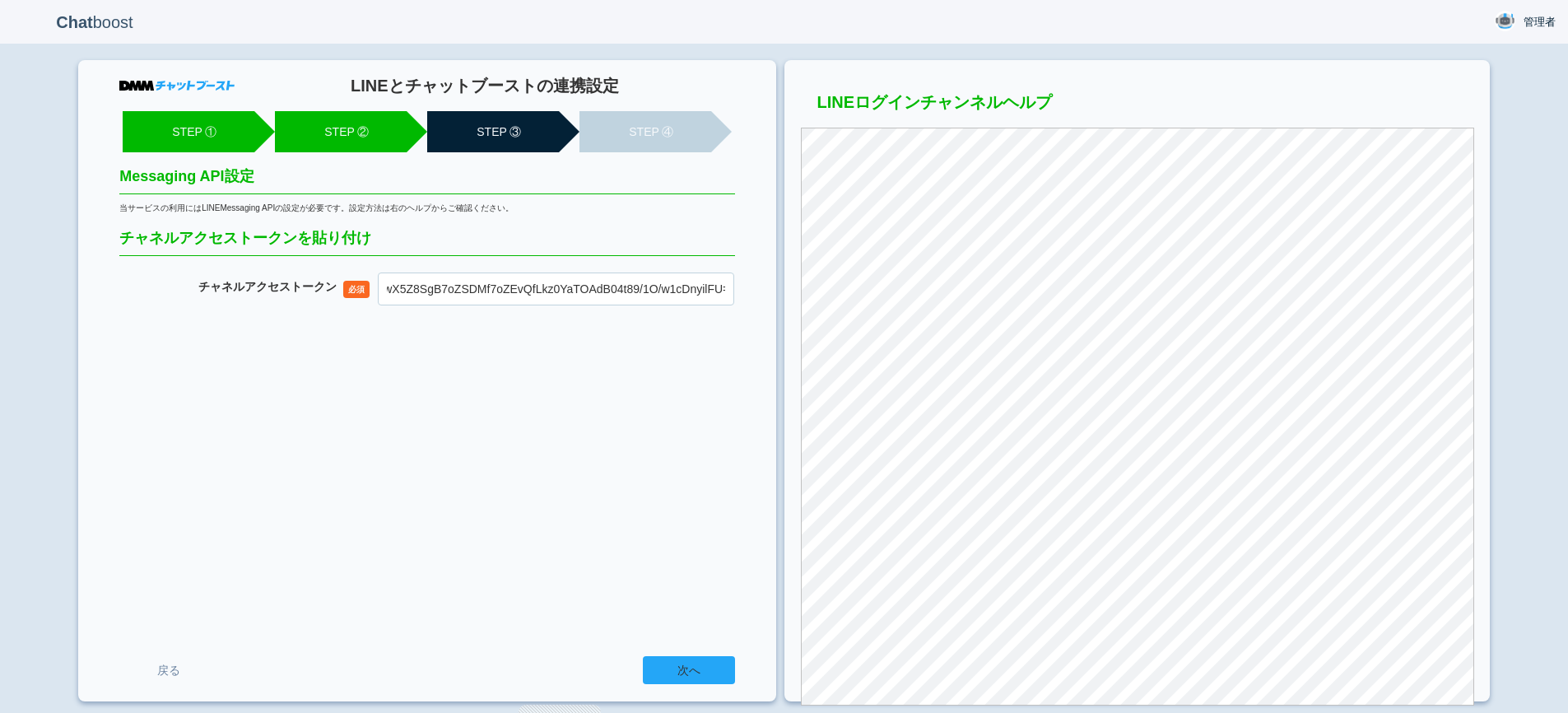 type on "2Fohvwiqh1UNewNi+VIZ/3Lgx8P2uEOkh/n+hgjnAm3uk70YcFQs3yRbPaZKy7Xc9XtyRgxULImxXJM9XQdsFS0cCcLq28Qb9oU8RlczGxlxuW3o6a6i7I+wX5Z8SgB7oZSDMf7oZEvQfLkz0YaTOAdB04t89/1O/w1cDnyilFU=" 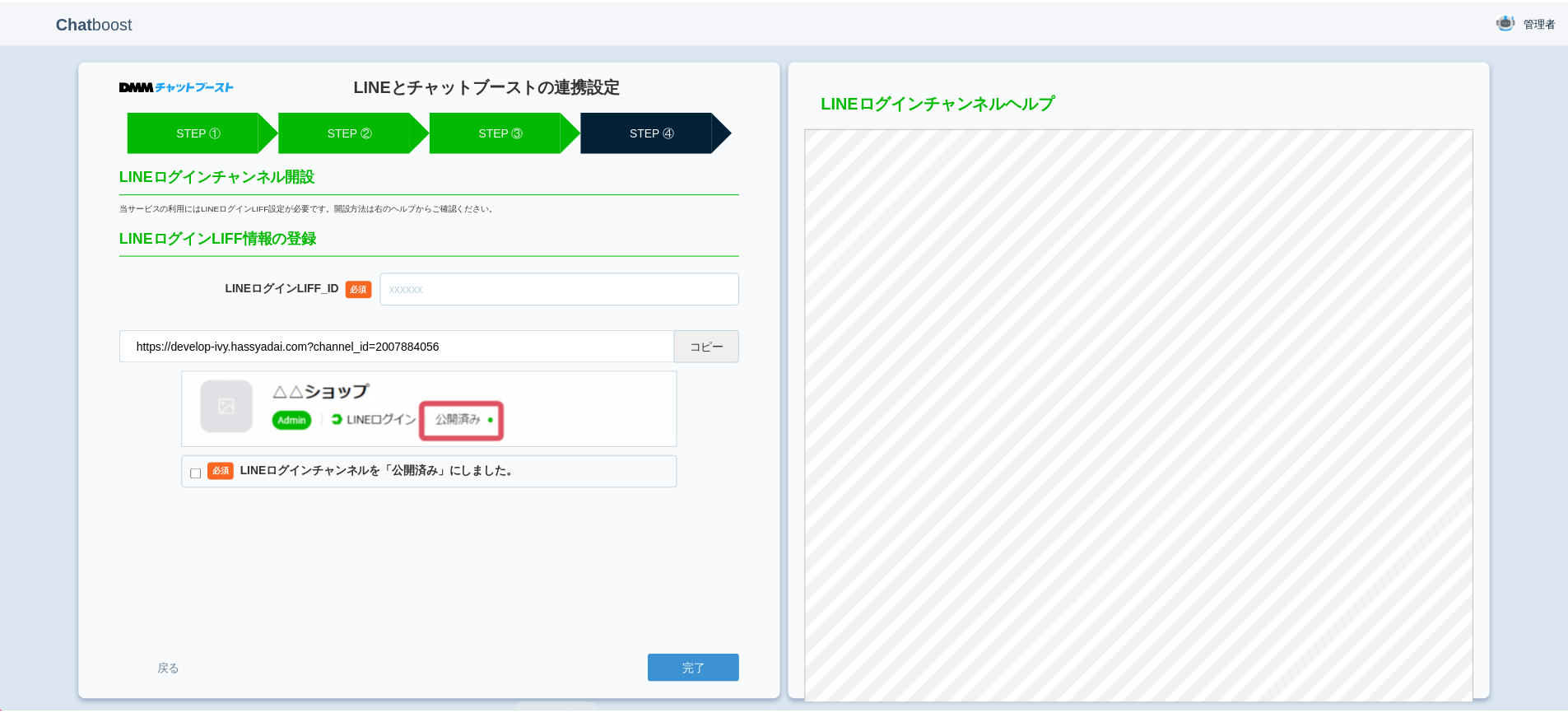 scroll, scrollTop: 0, scrollLeft: 0, axis: both 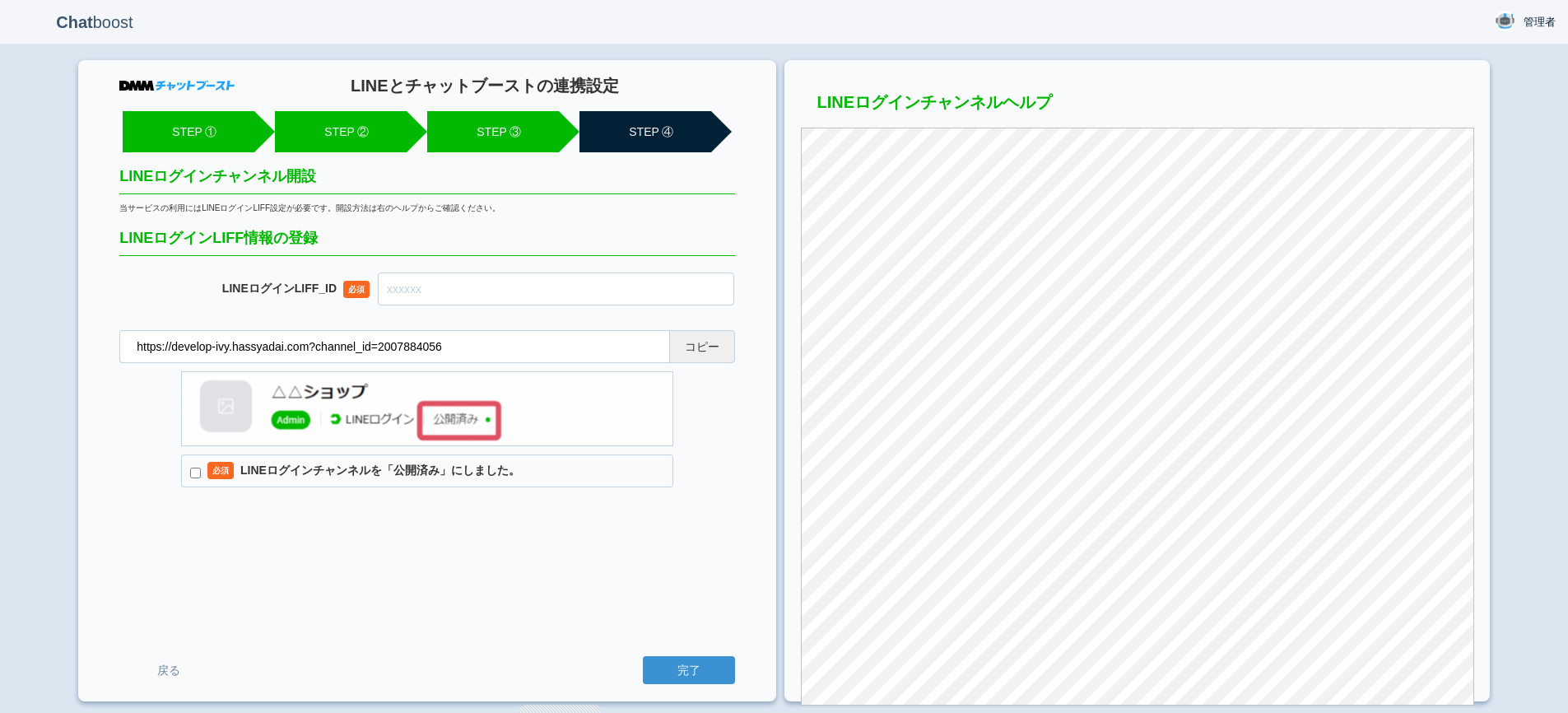 click on "必須 LINEログインチャンネルを「公開済み」にしました。" at bounding box center [427, 471] 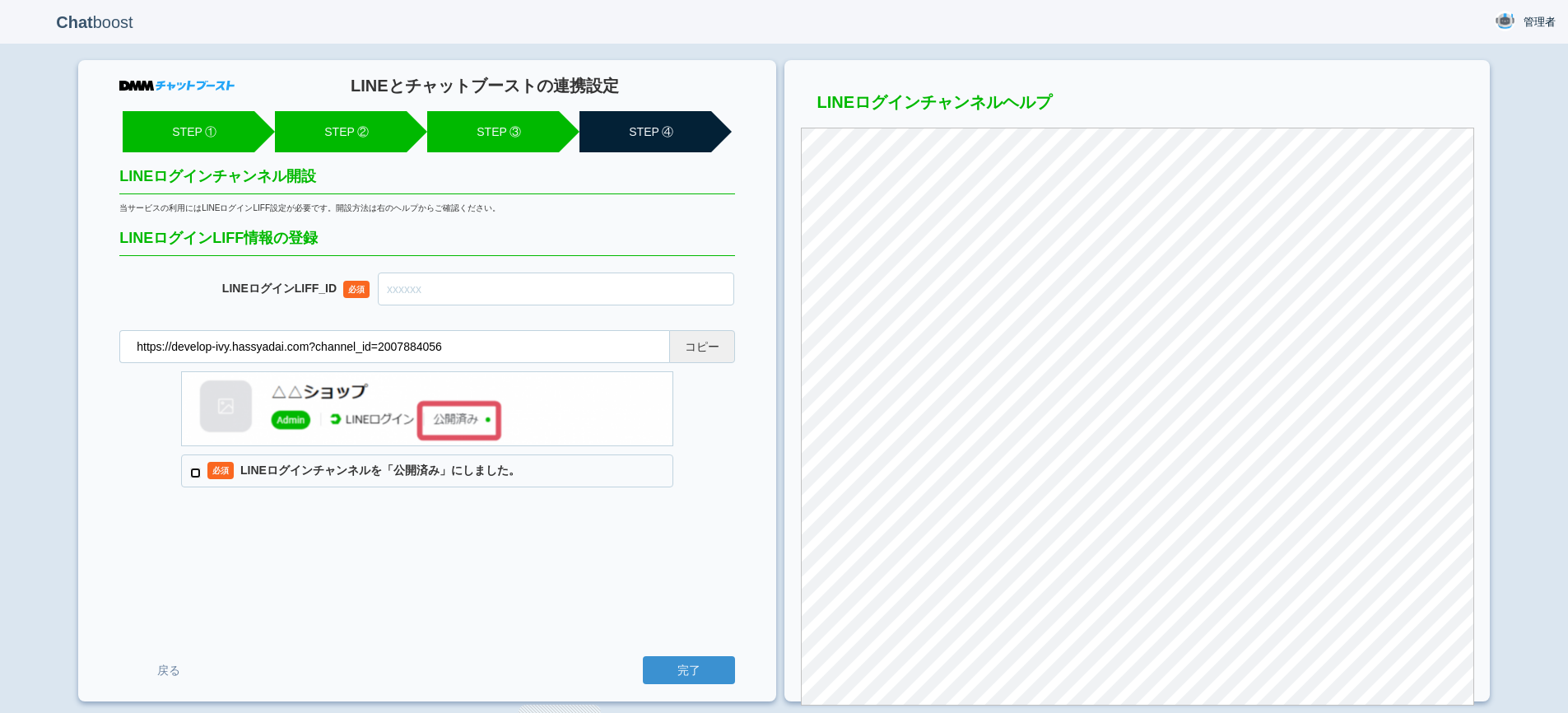 click on "必須 LINEログインチャンネルを「公開済み」にしました。" at bounding box center [195, 473] 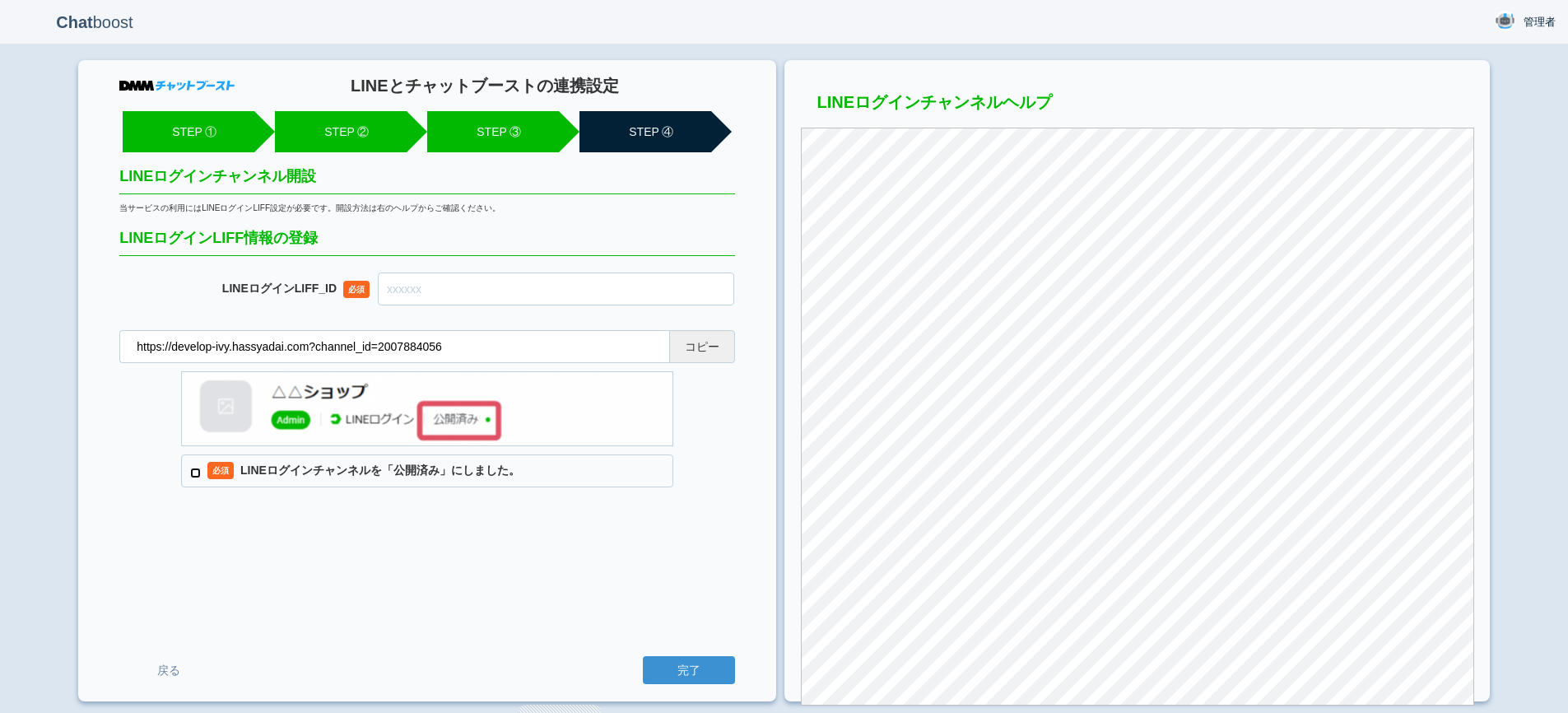 checkbox on "true" 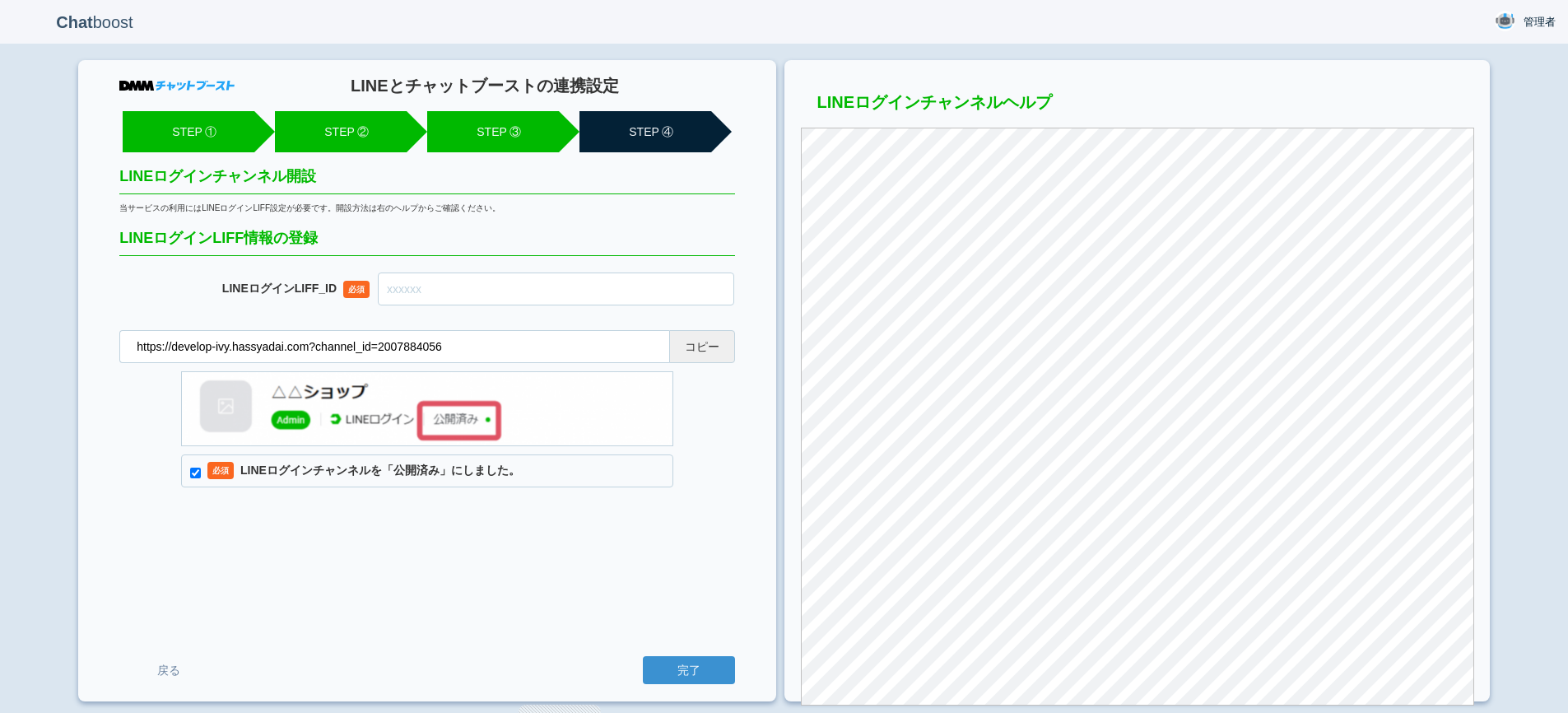 click at bounding box center (556, 289) 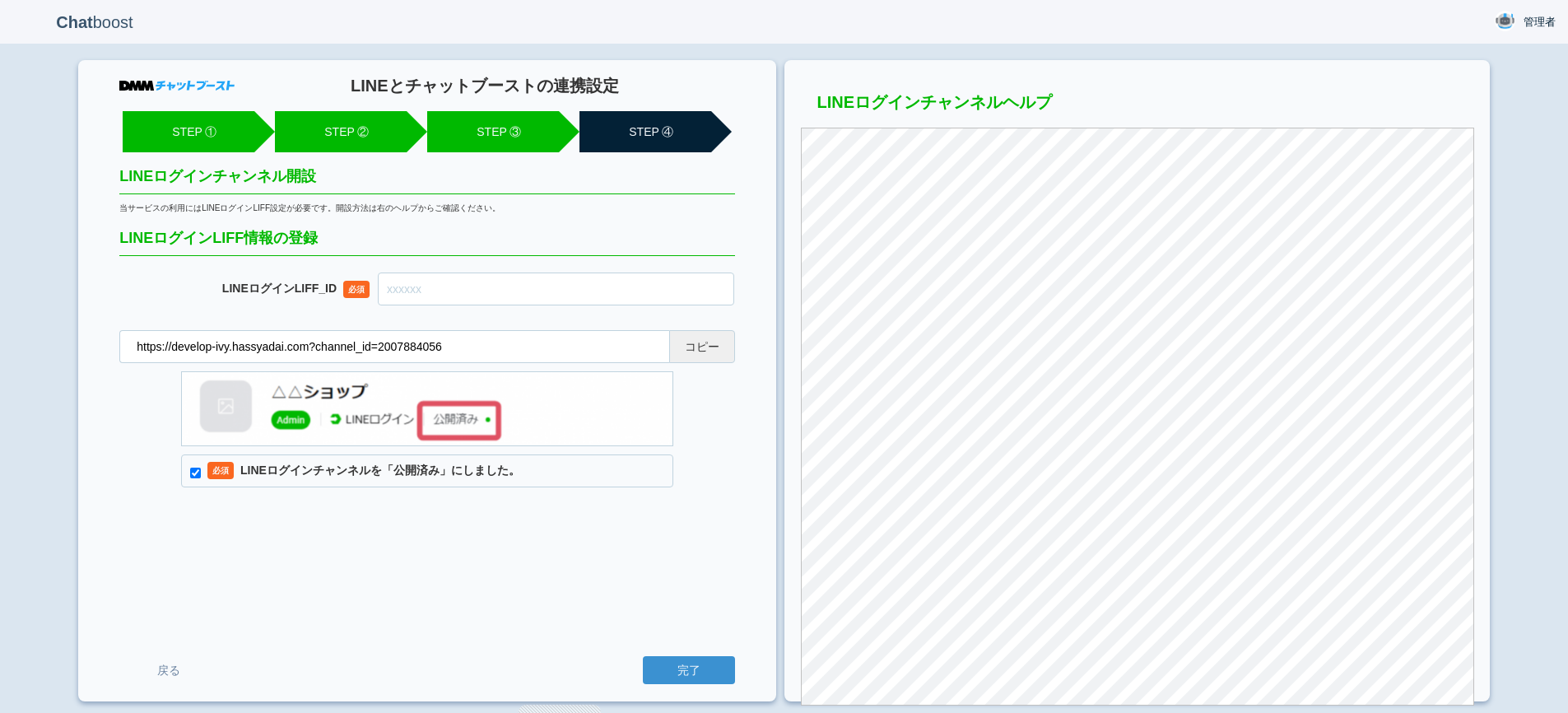 click at bounding box center [556, 289] 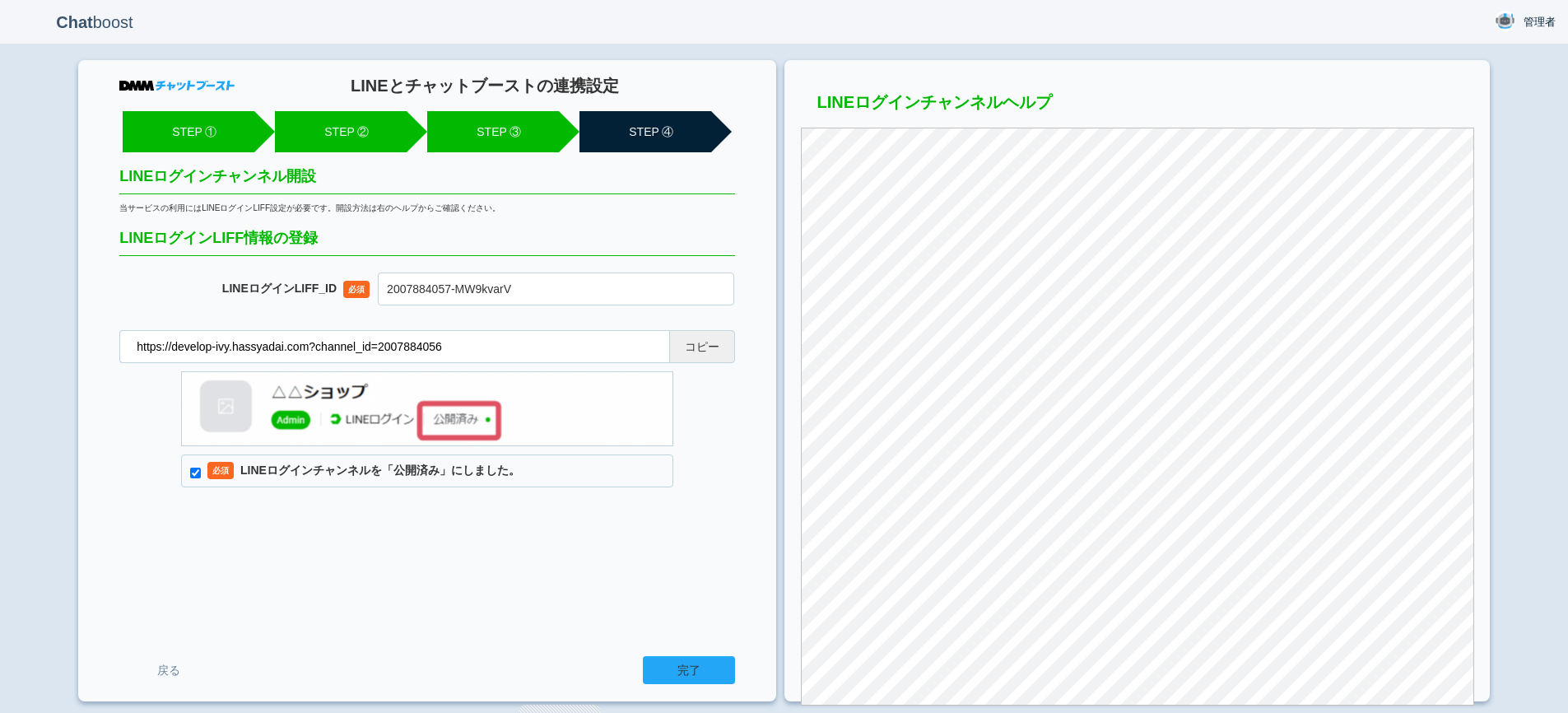 type on "2007884057-MW9kvarV" 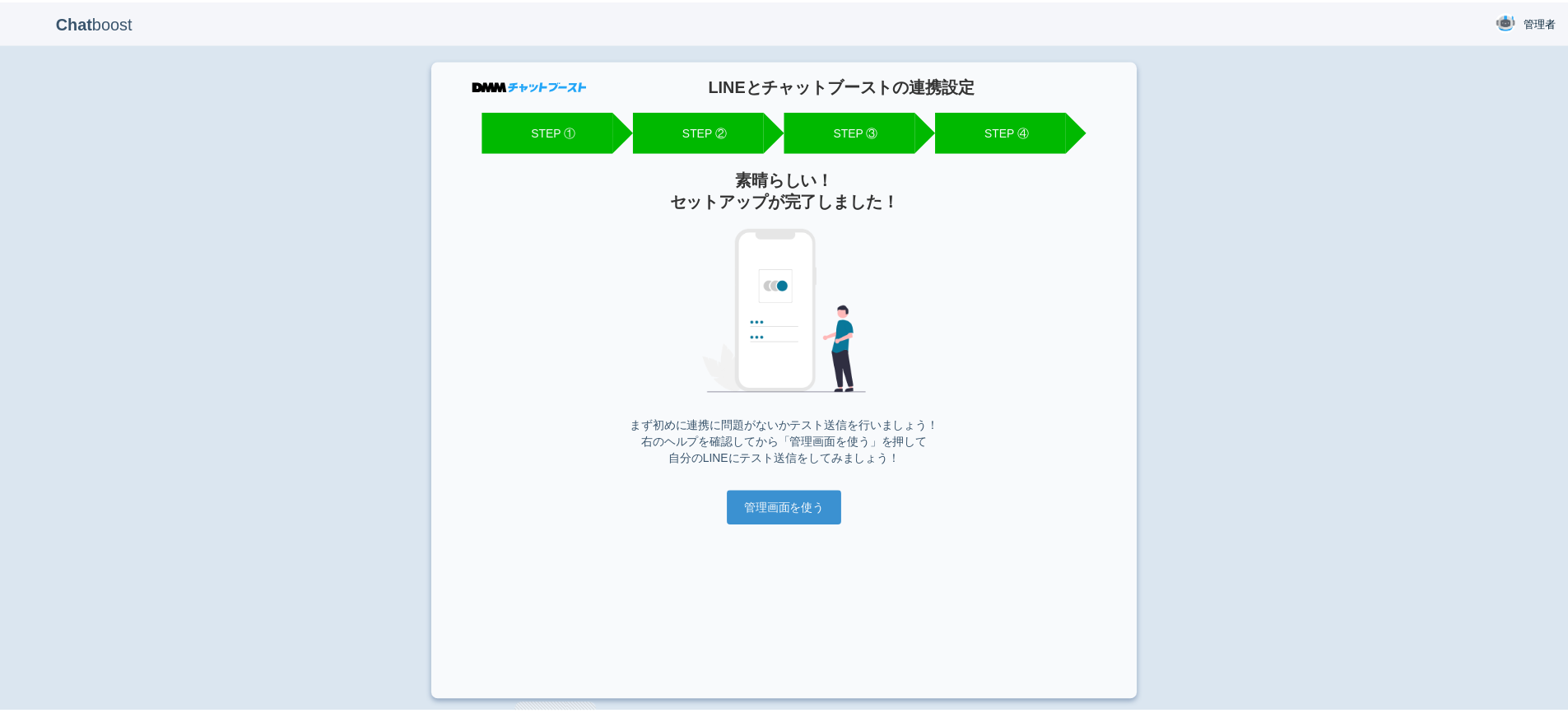 scroll, scrollTop: 0, scrollLeft: 0, axis: both 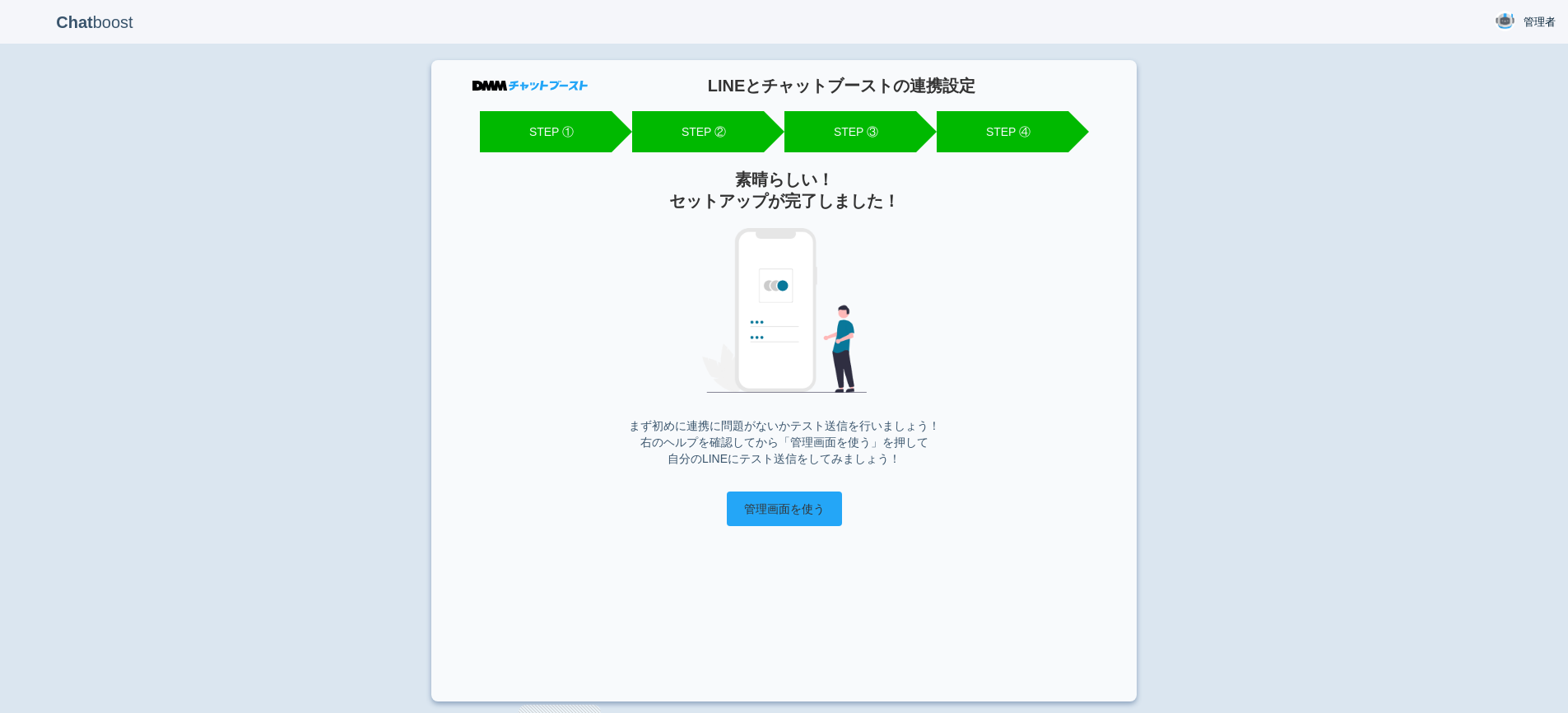 click on "管理画面を使う" at bounding box center [784, 509] 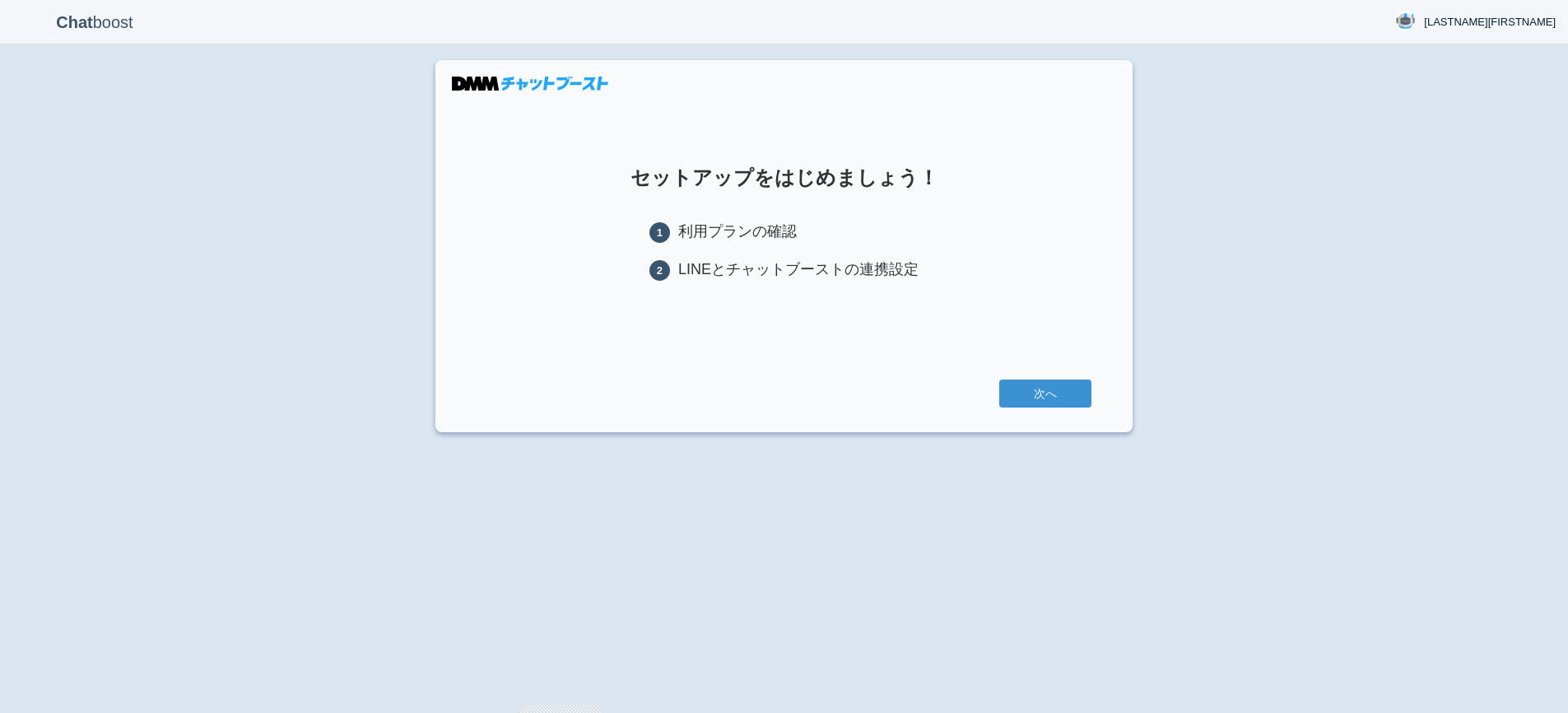 scroll, scrollTop: 0, scrollLeft: 0, axis: both 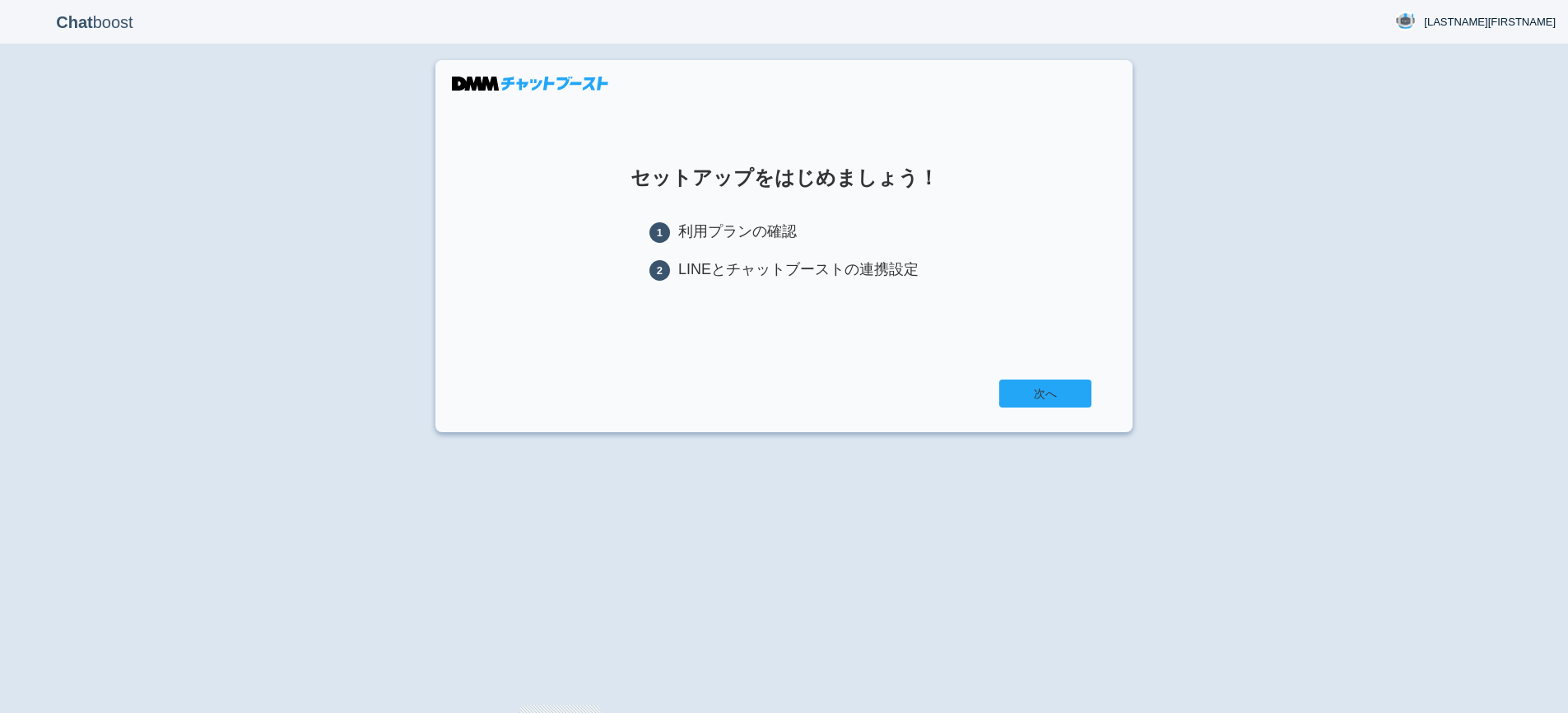 click on "次へ" at bounding box center [1045, 394] 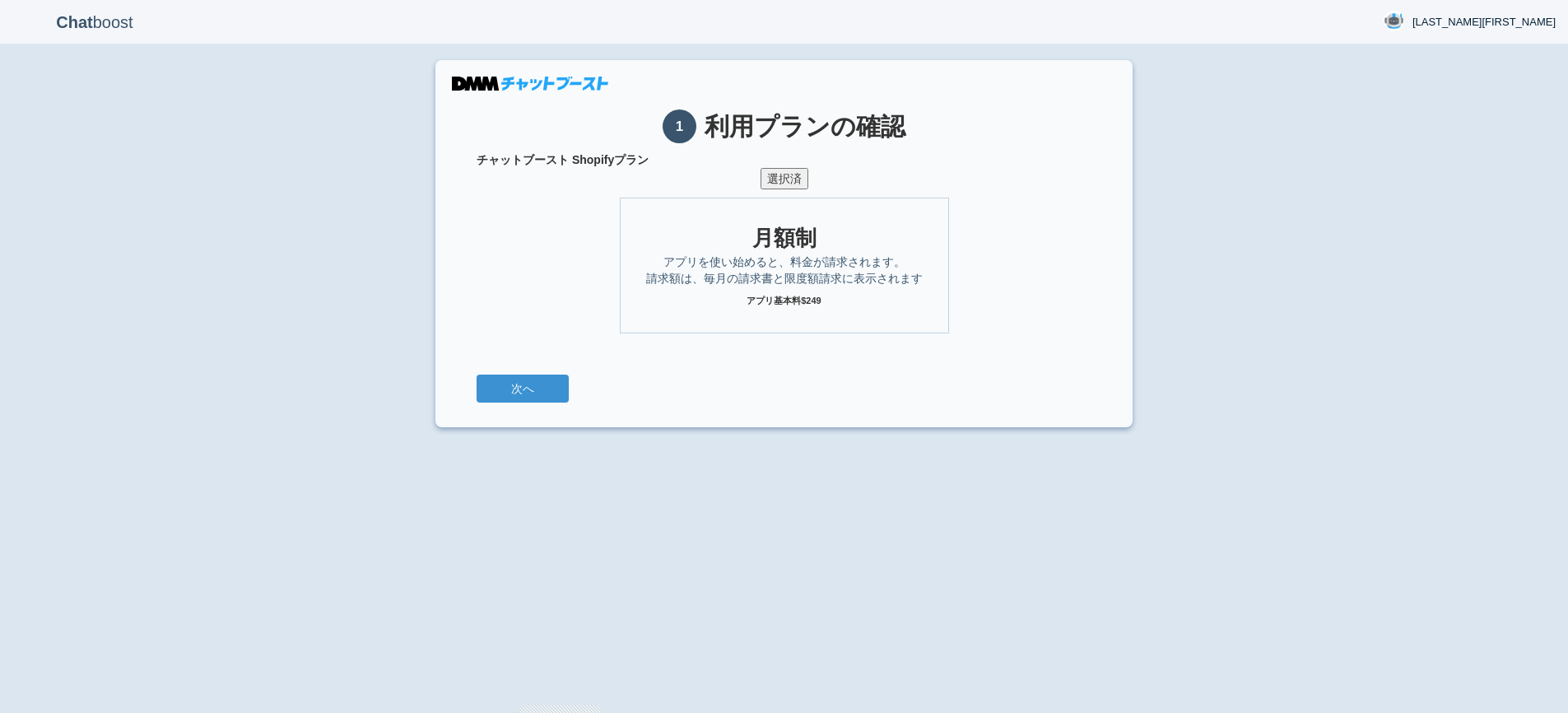 scroll, scrollTop: 0, scrollLeft: 0, axis: both 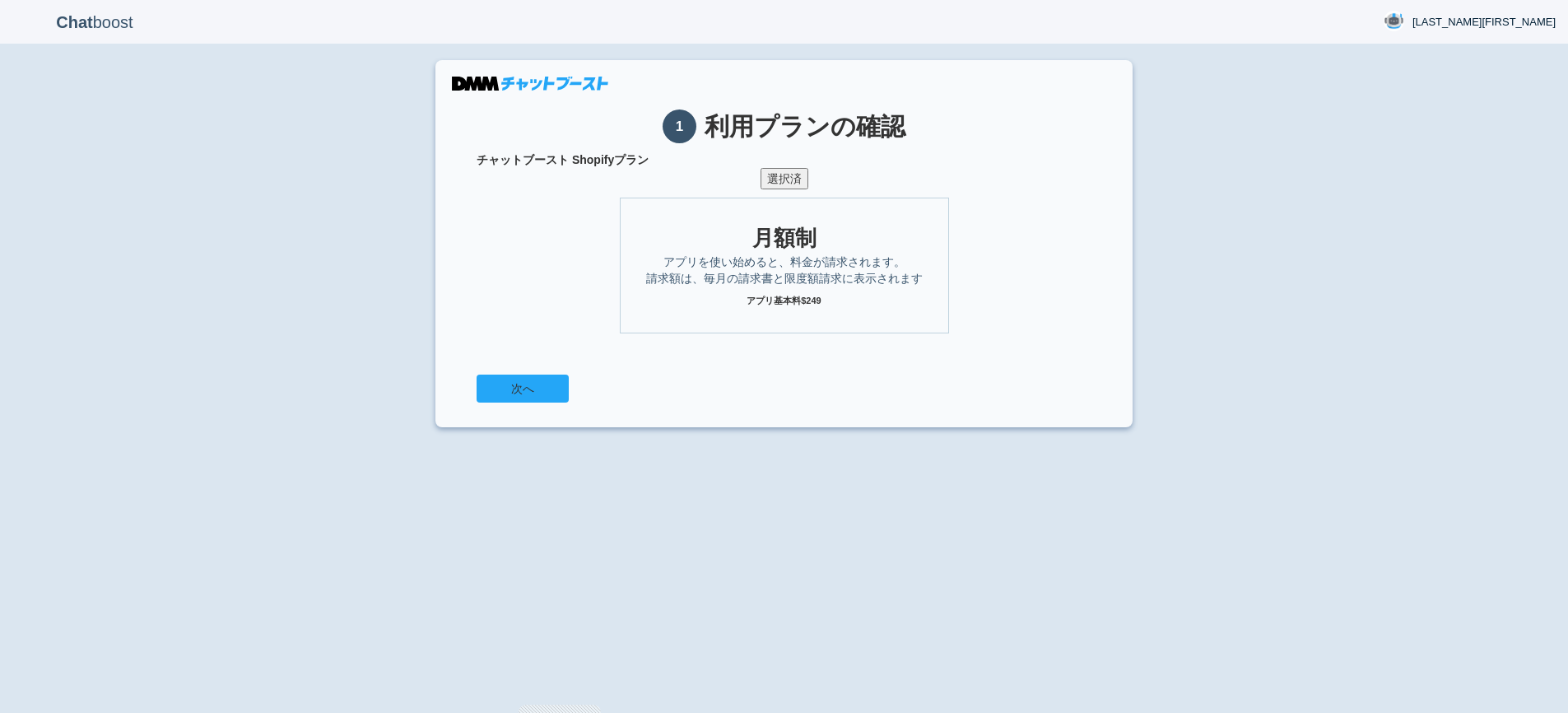 click on "次へ" at bounding box center (523, 389) 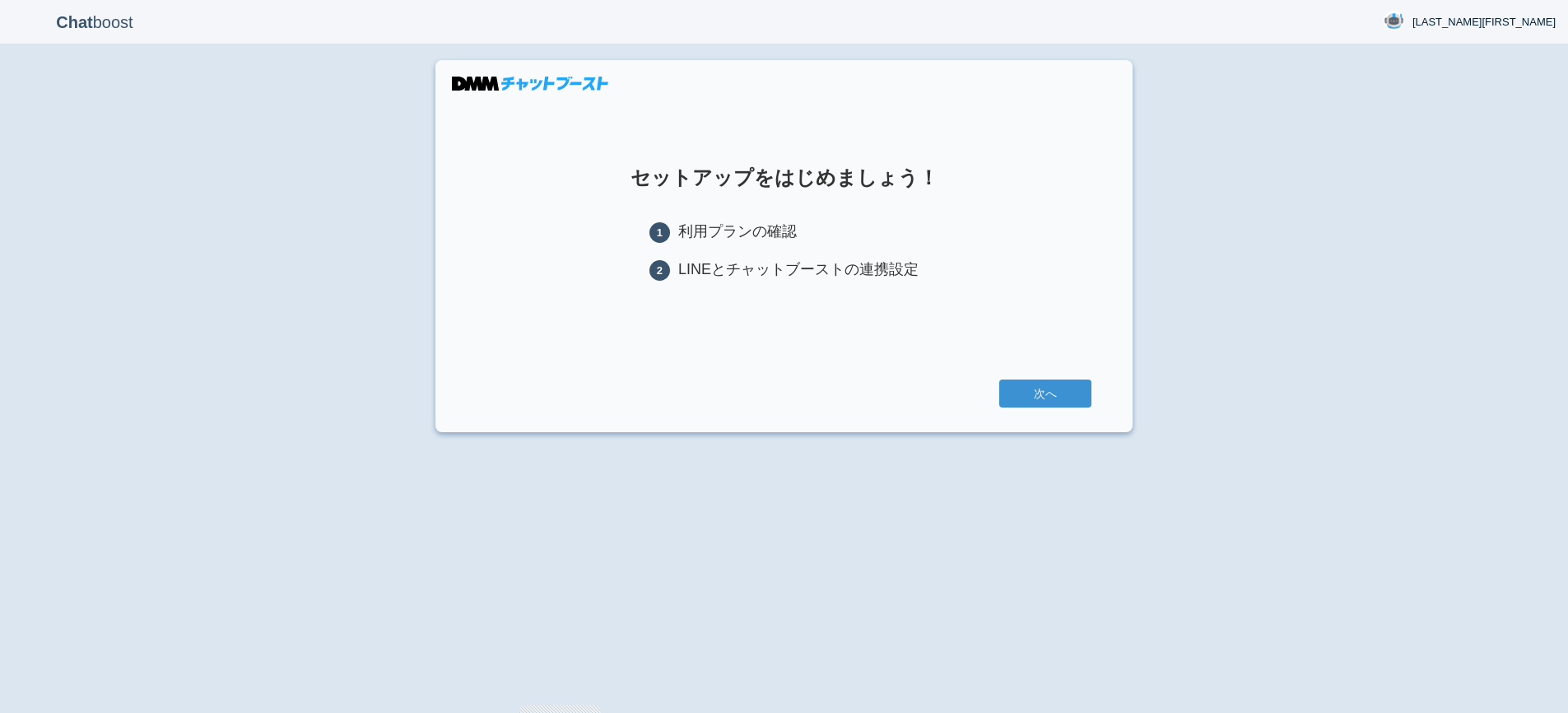 scroll, scrollTop: 0, scrollLeft: 0, axis: both 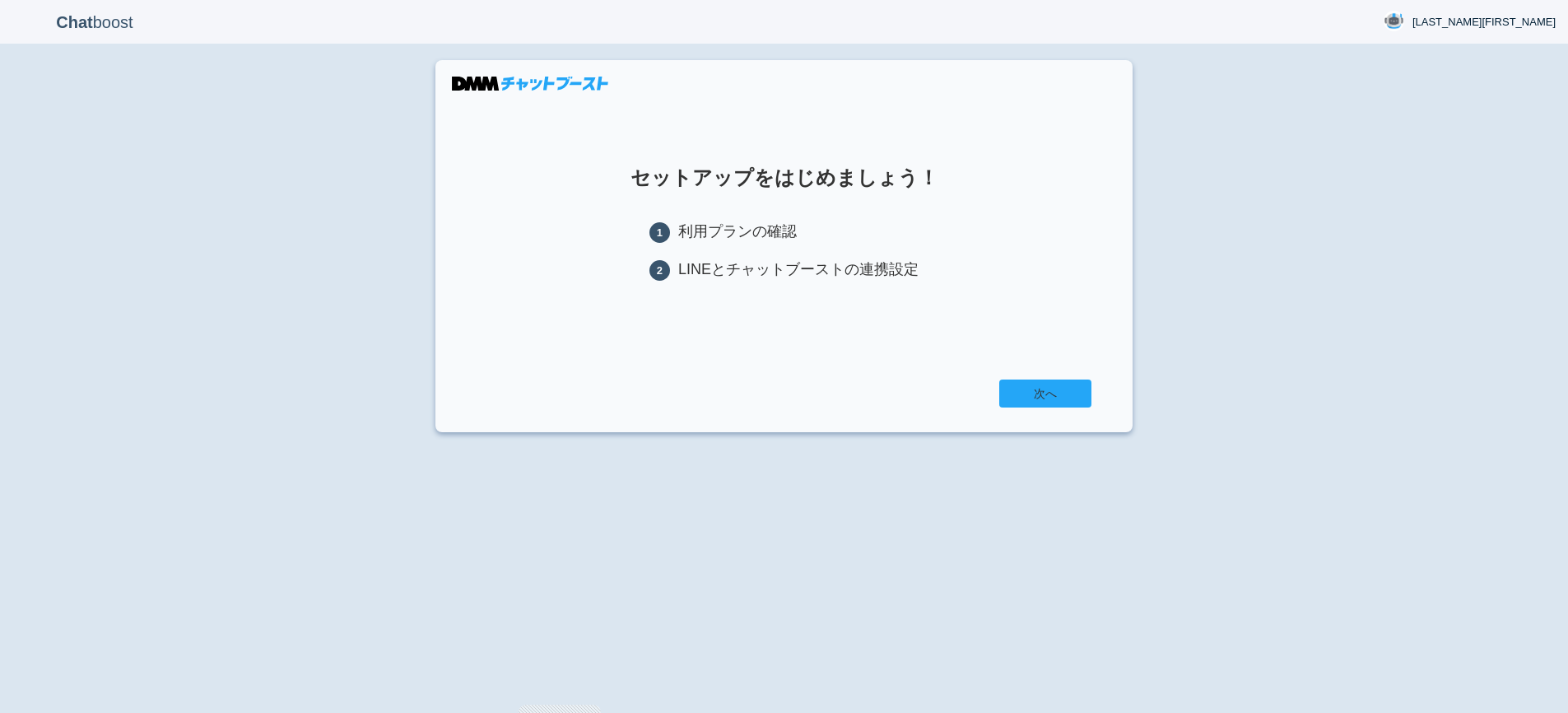click on "次へ" at bounding box center (1045, 394) 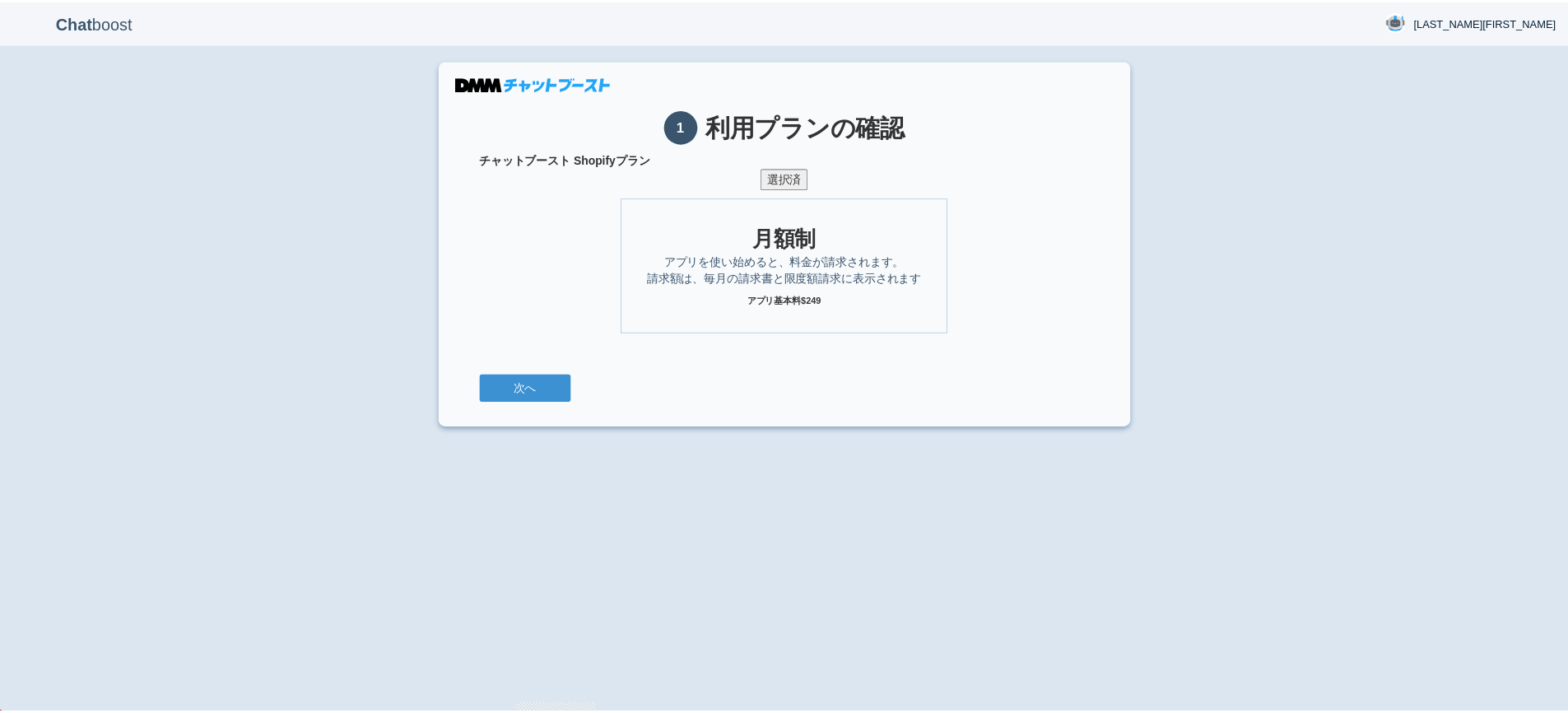 scroll, scrollTop: 0, scrollLeft: 0, axis: both 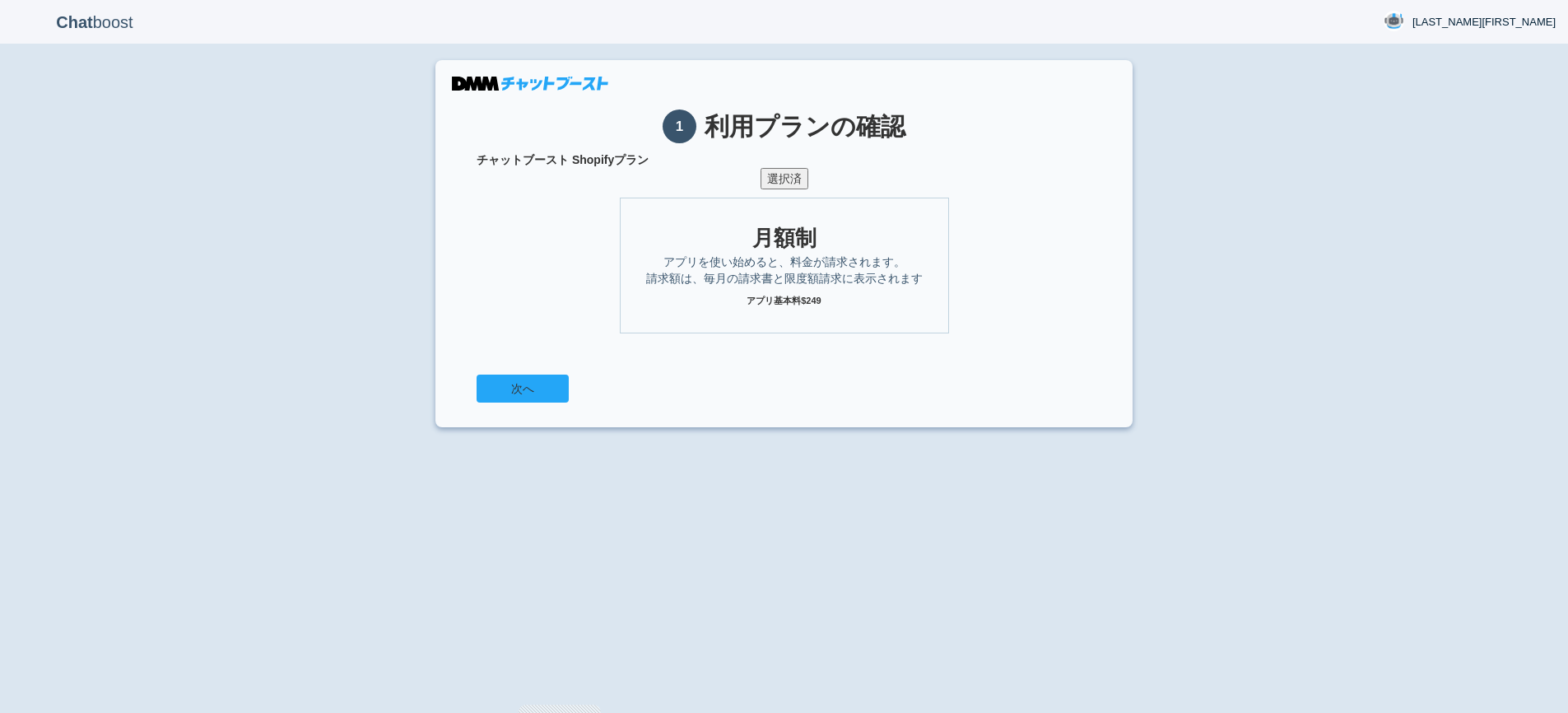 click on "次へ" at bounding box center [523, 389] 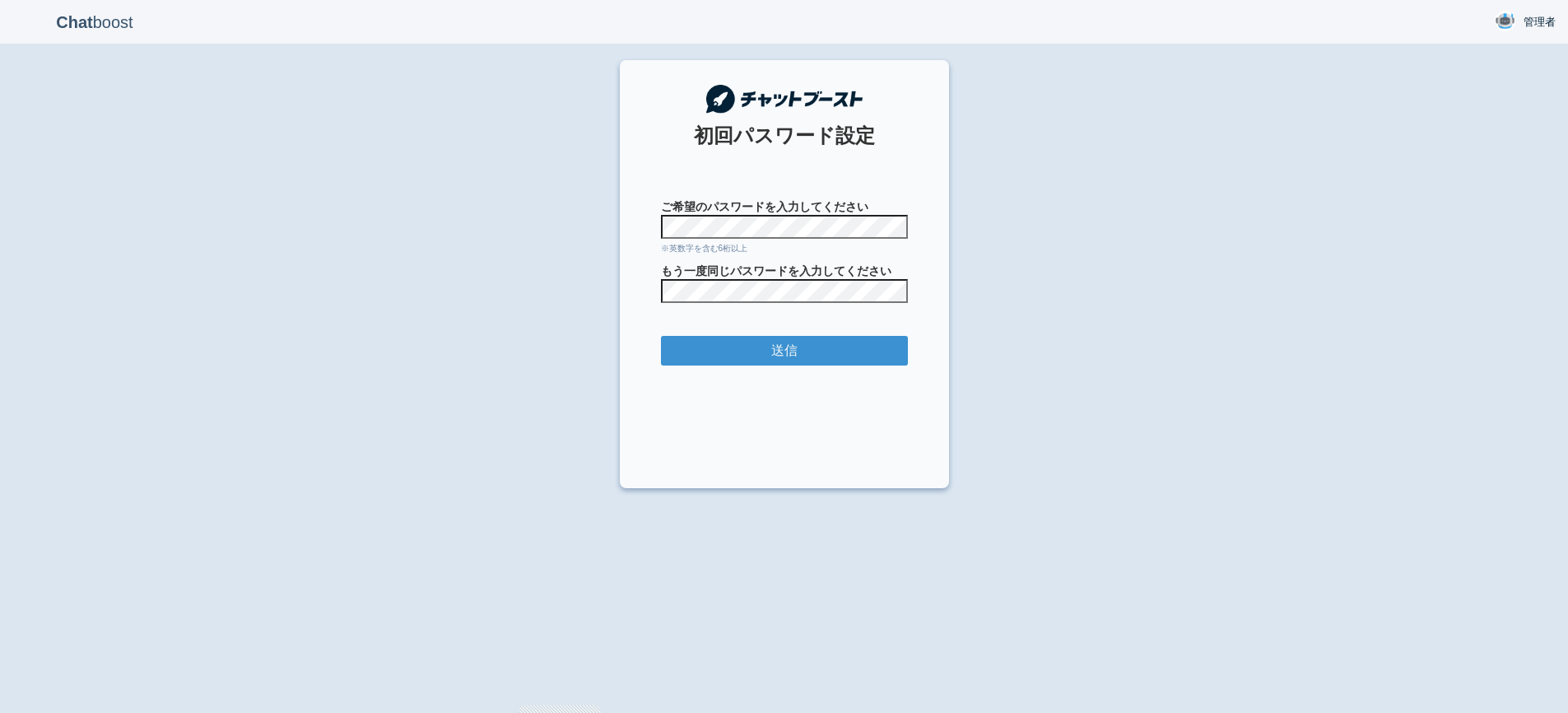 scroll, scrollTop: 0, scrollLeft: 0, axis: both 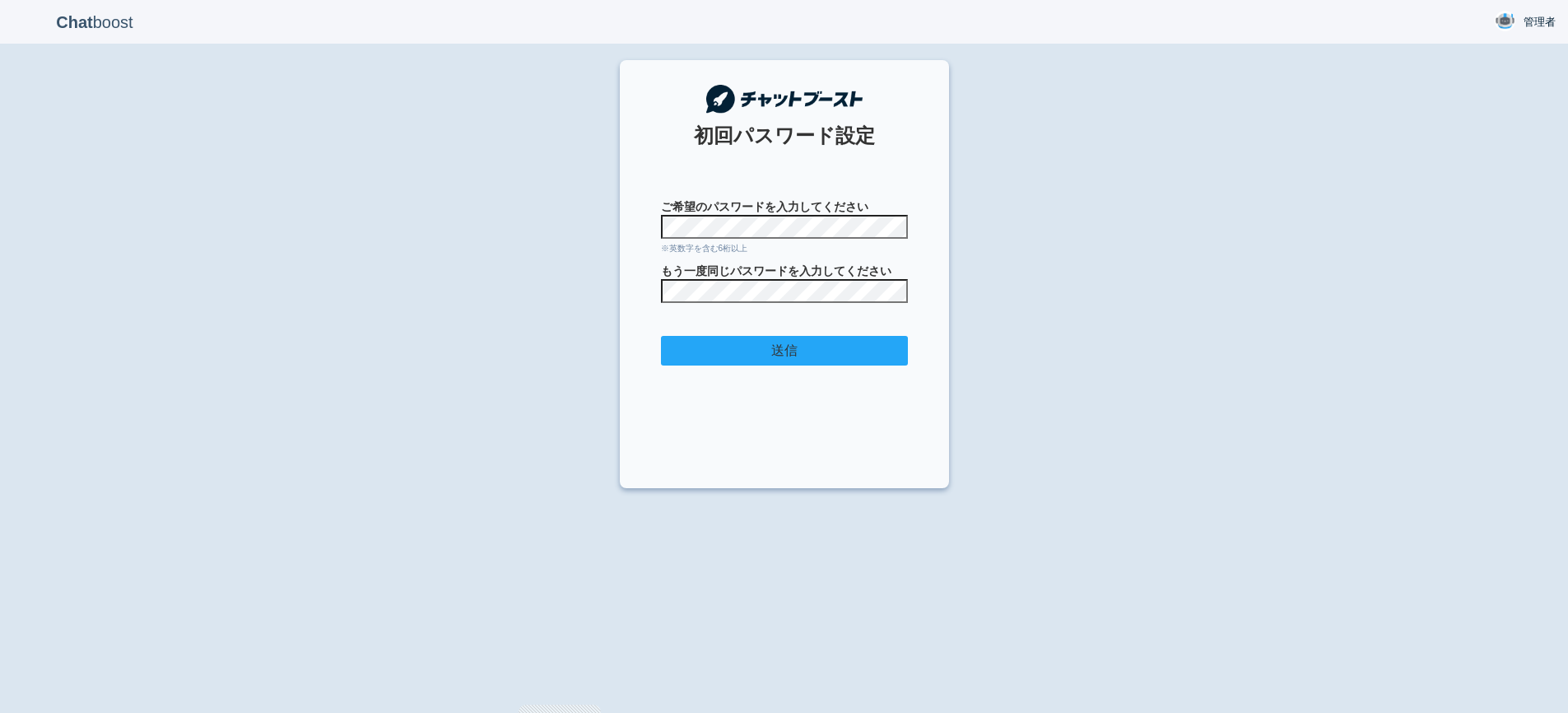 click on "送信" at bounding box center [784, 351] 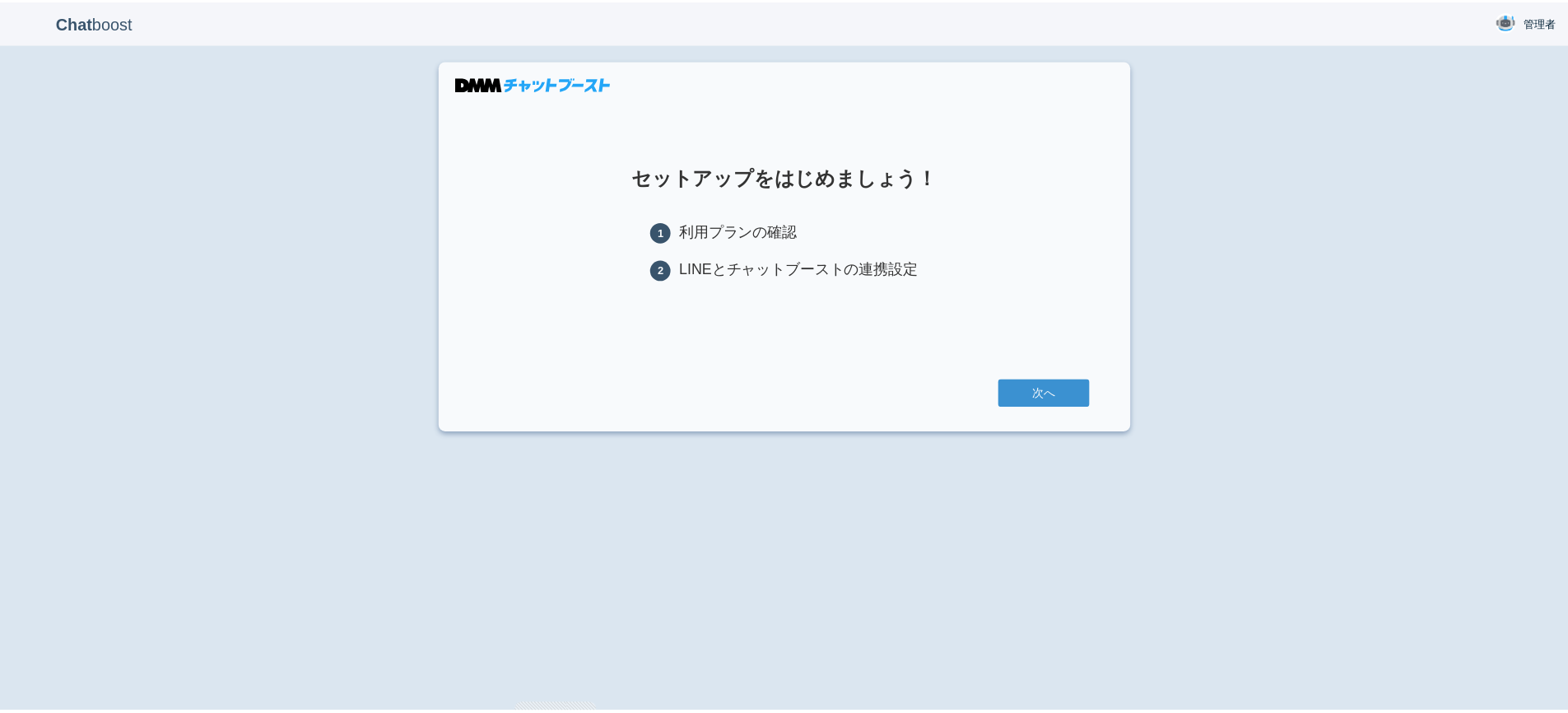 scroll, scrollTop: 0, scrollLeft: 0, axis: both 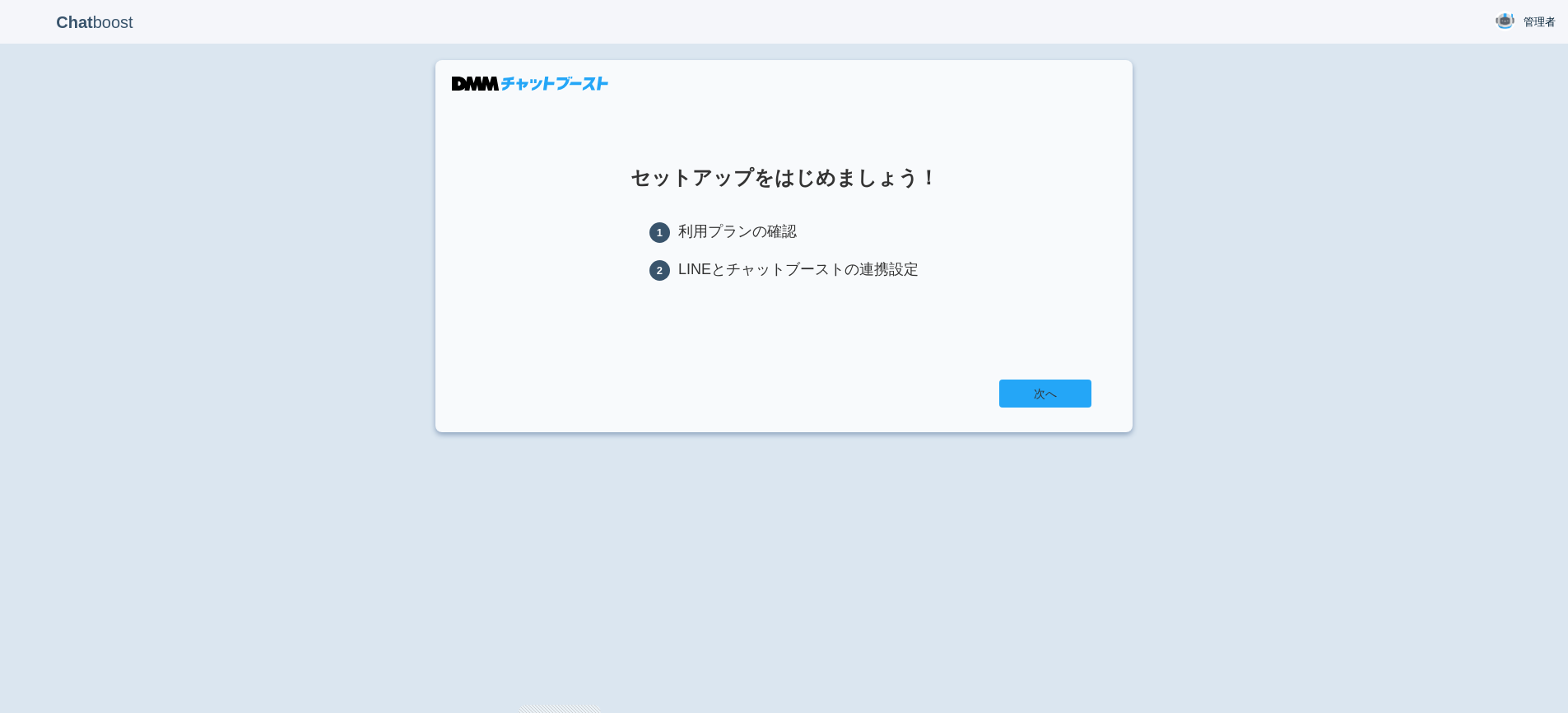click on "次へ" at bounding box center (1045, 394) 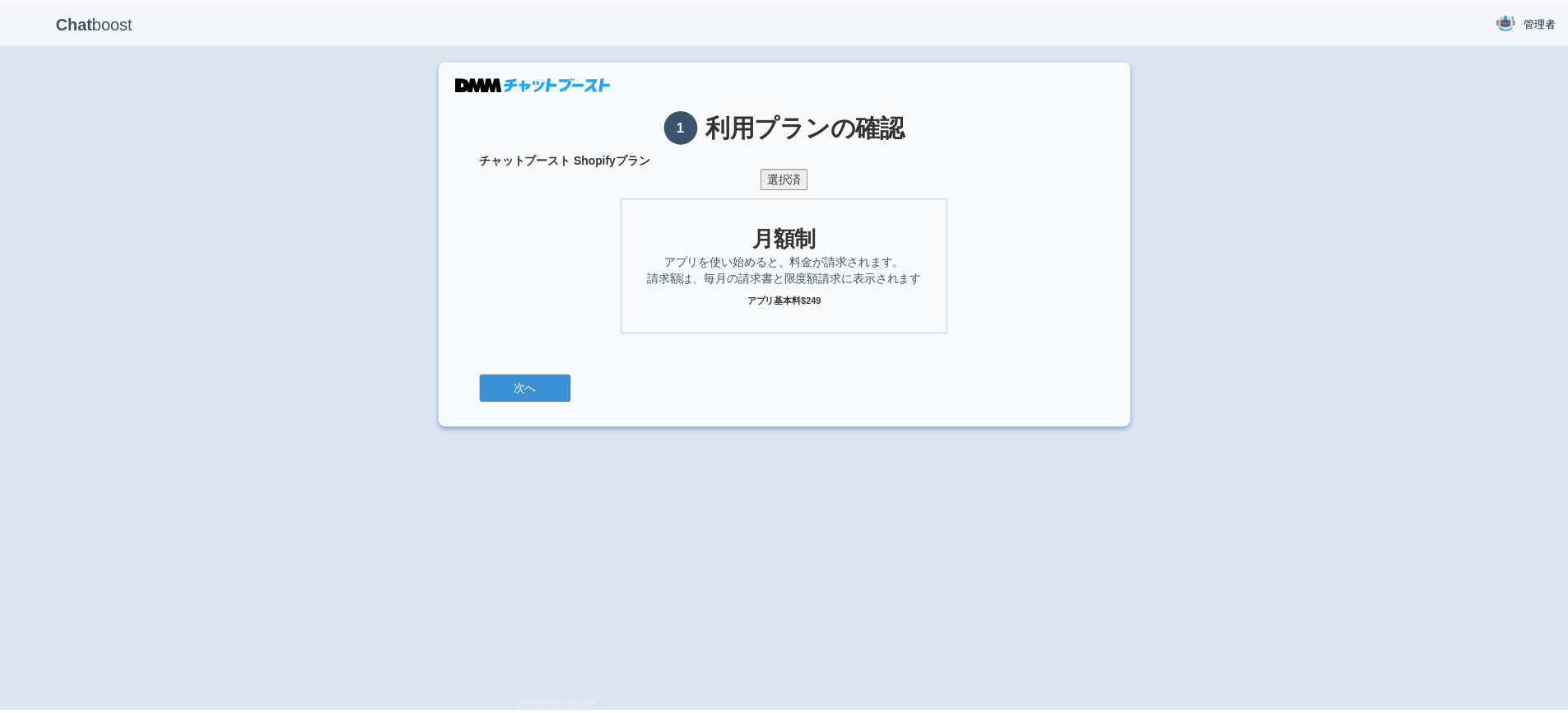 scroll, scrollTop: 0, scrollLeft: 0, axis: both 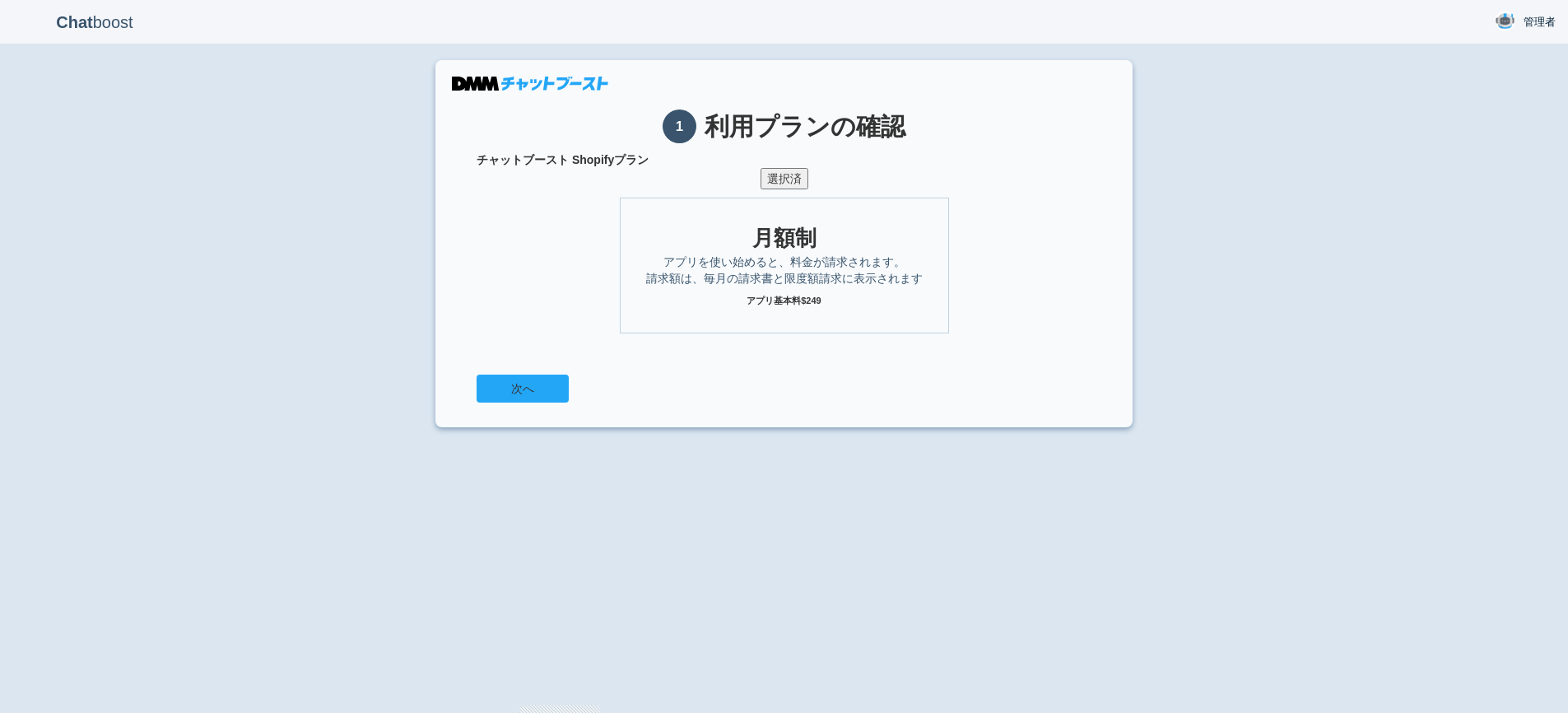 click on "次へ" at bounding box center (523, 389) 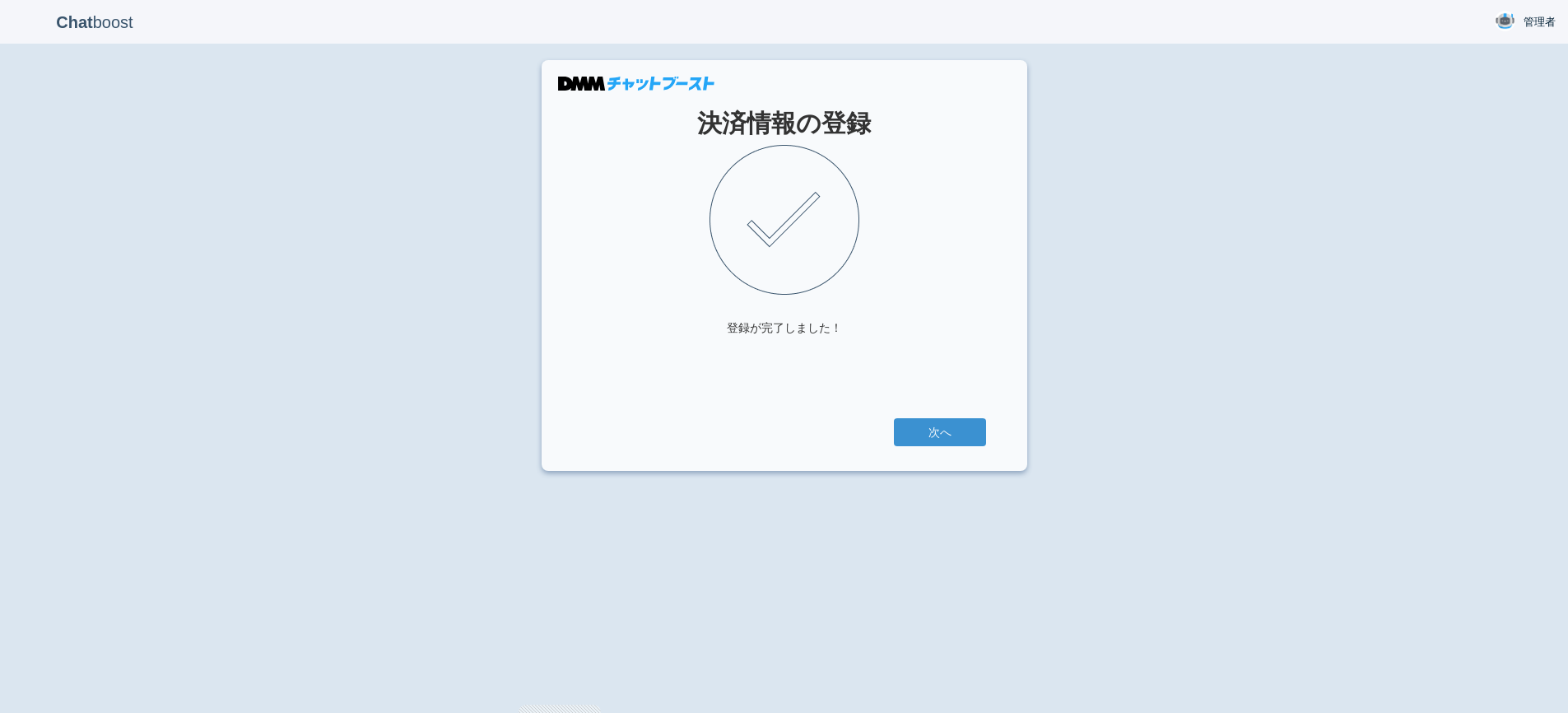 scroll, scrollTop: 0, scrollLeft: 0, axis: both 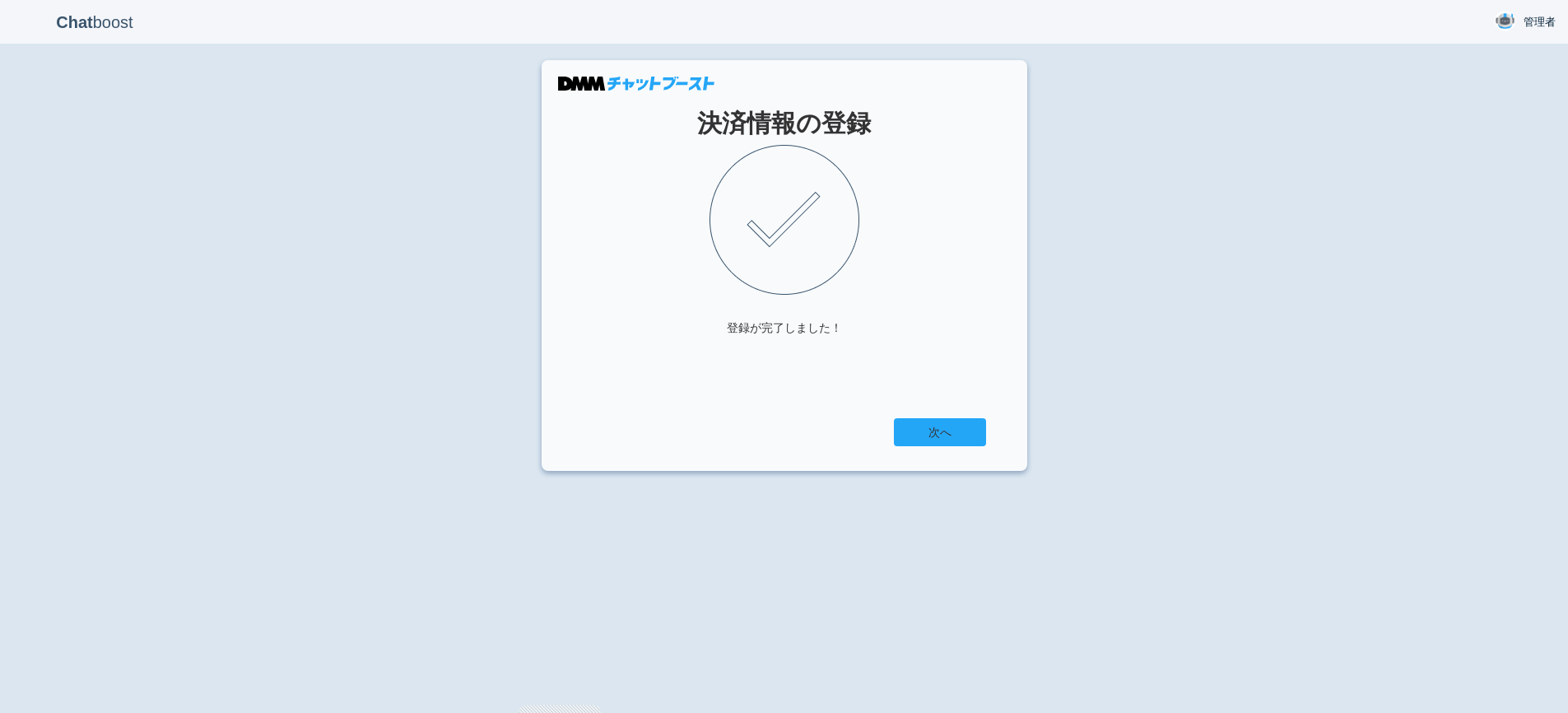 click on "次へ" at bounding box center (940, 432) 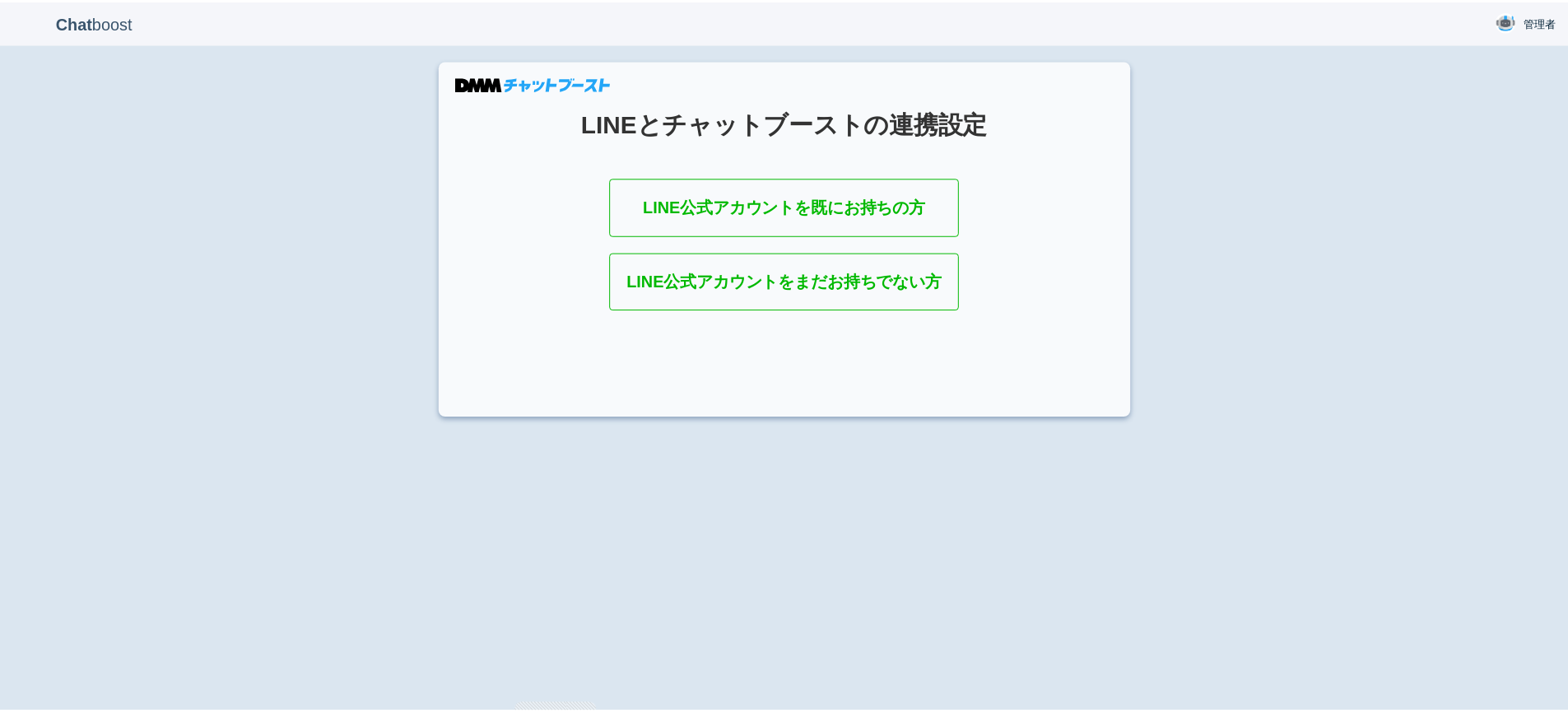 scroll, scrollTop: 0, scrollLeft: 0, axis: both 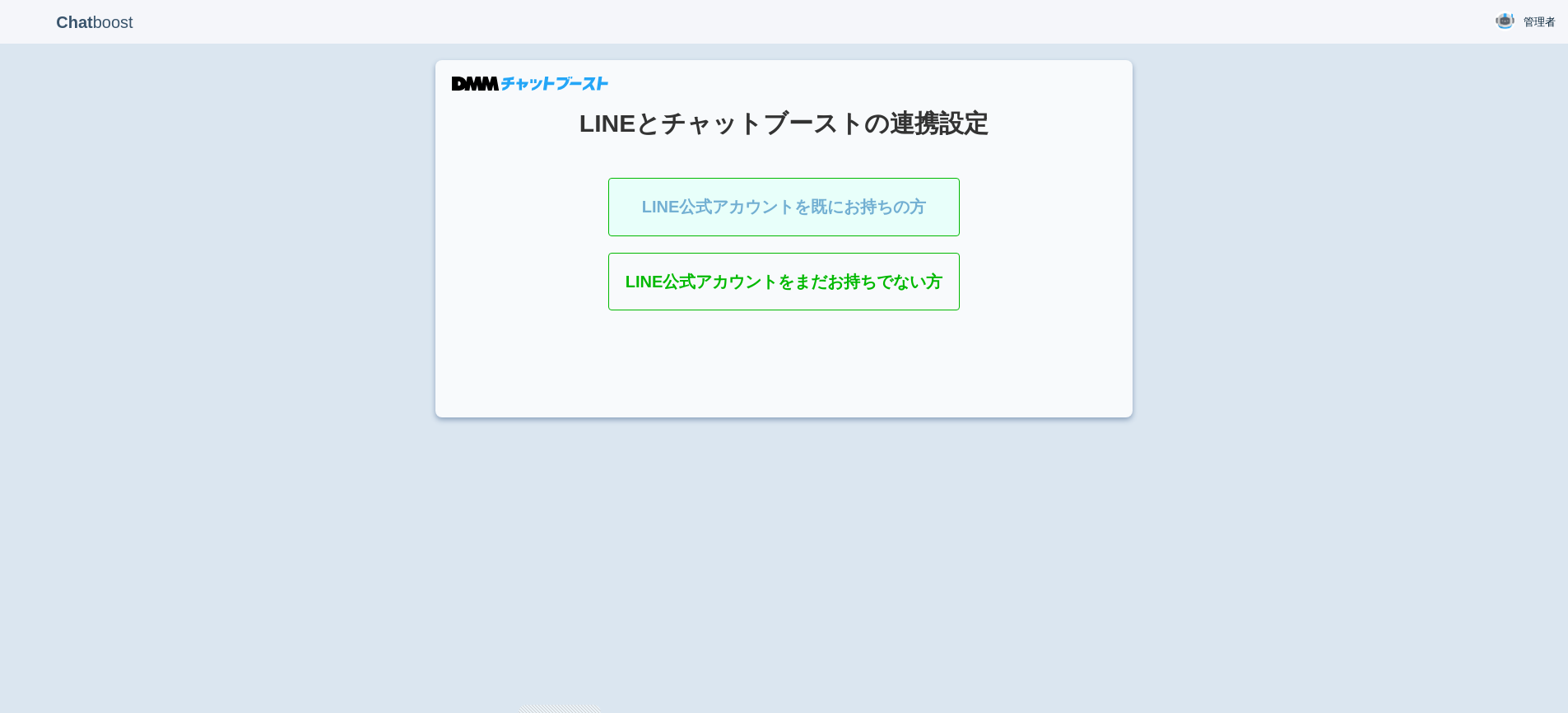 click on "LINE公式アカウントを既にお持ちの方" at bounding box center (784, 207) 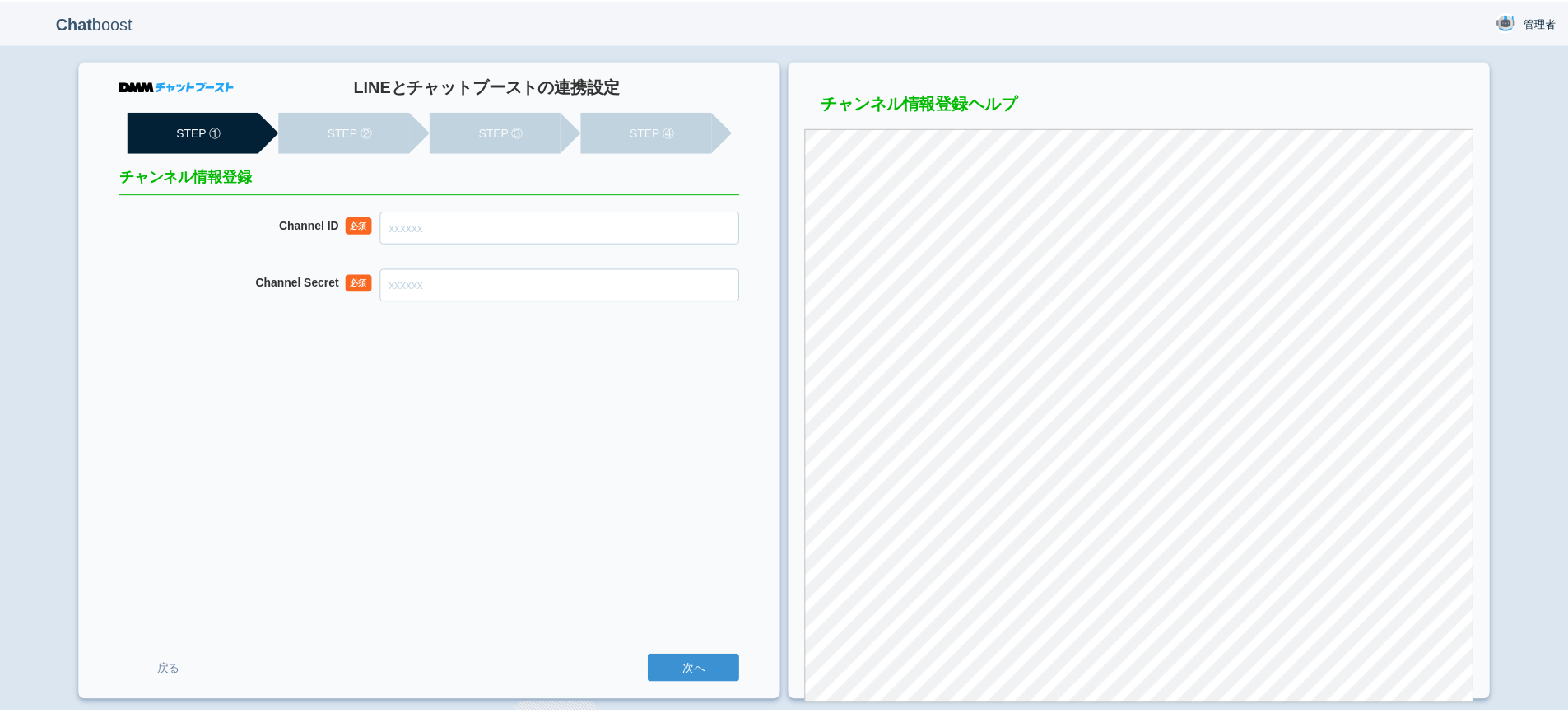 scroll, scrollTop: 0, scrollLeft: 0, axis: both 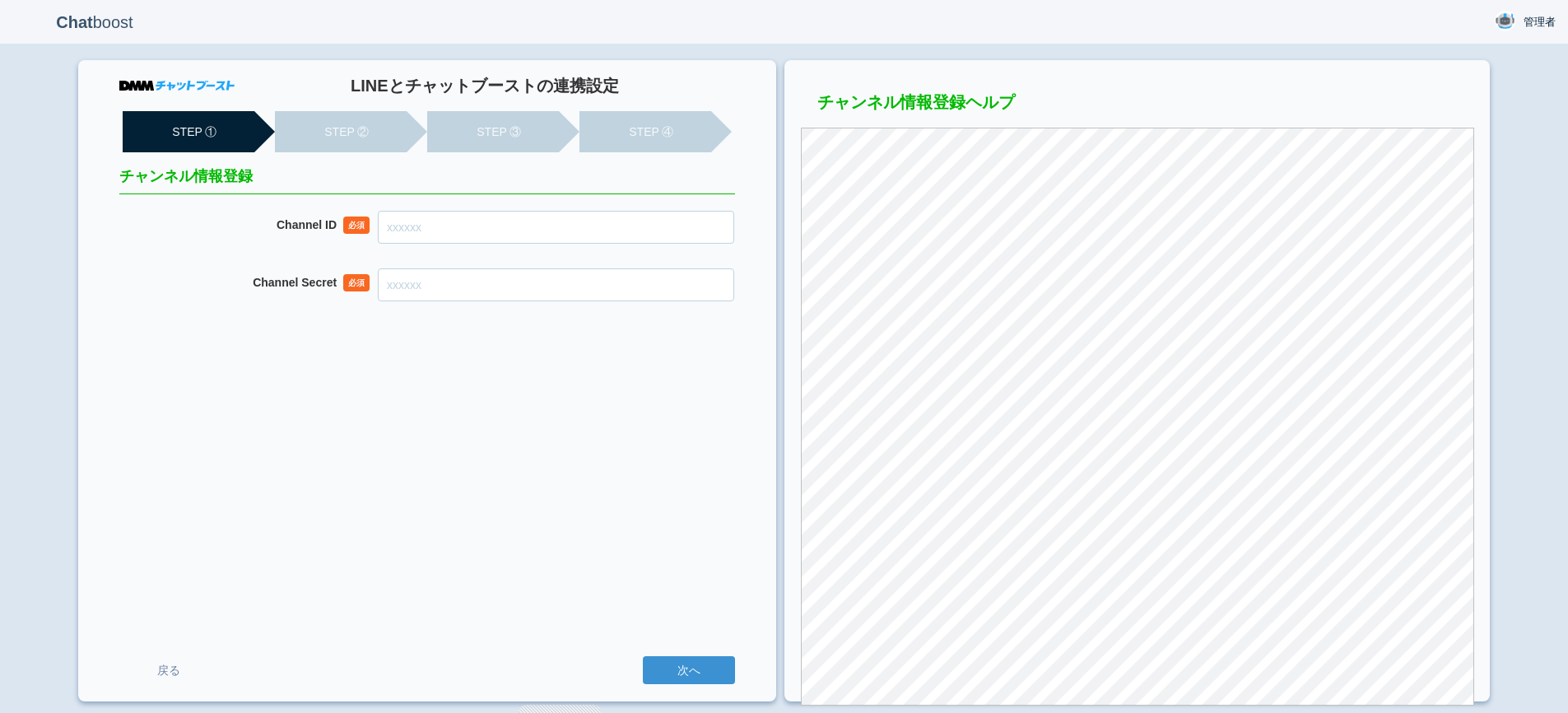 click on "Channel ID" at bounding box center (556, 227) 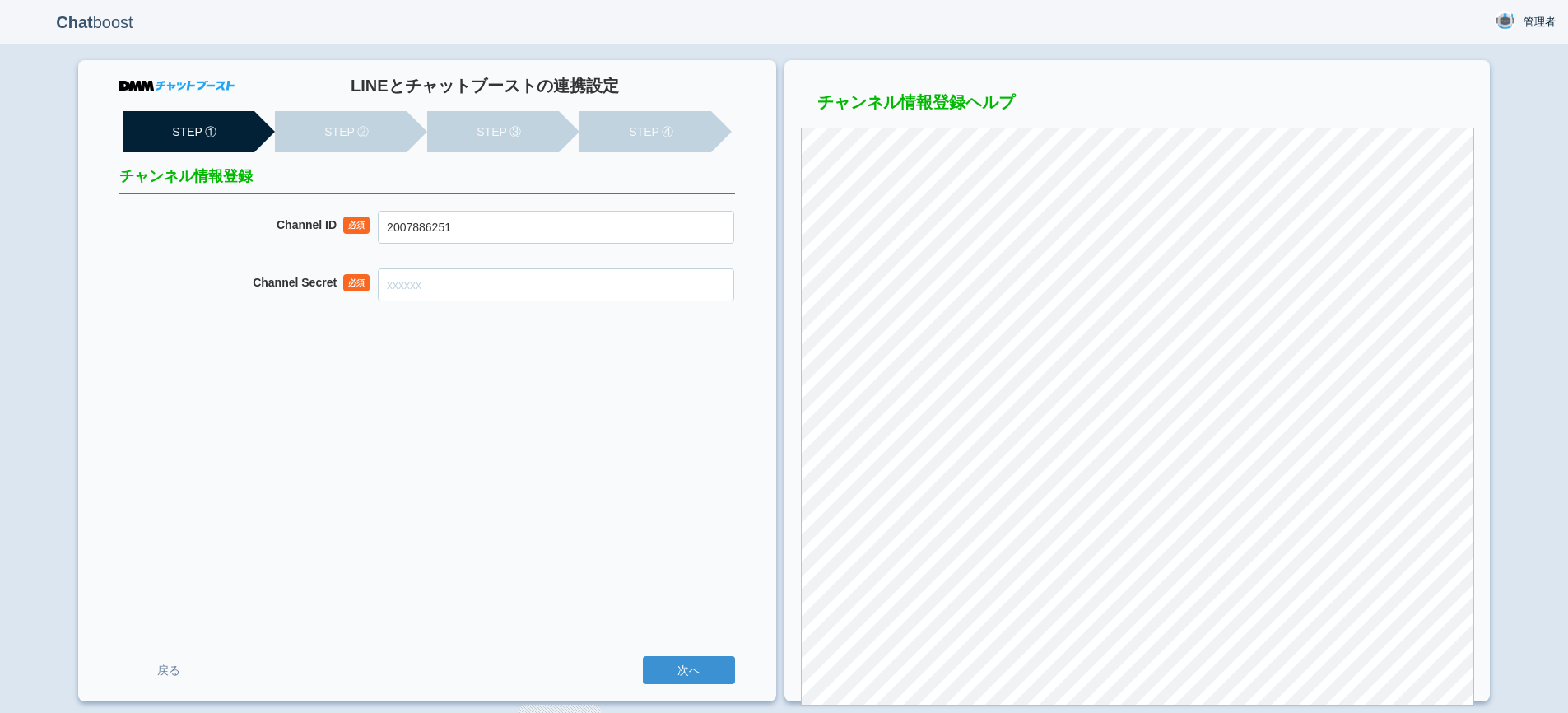 type on "2007886251" 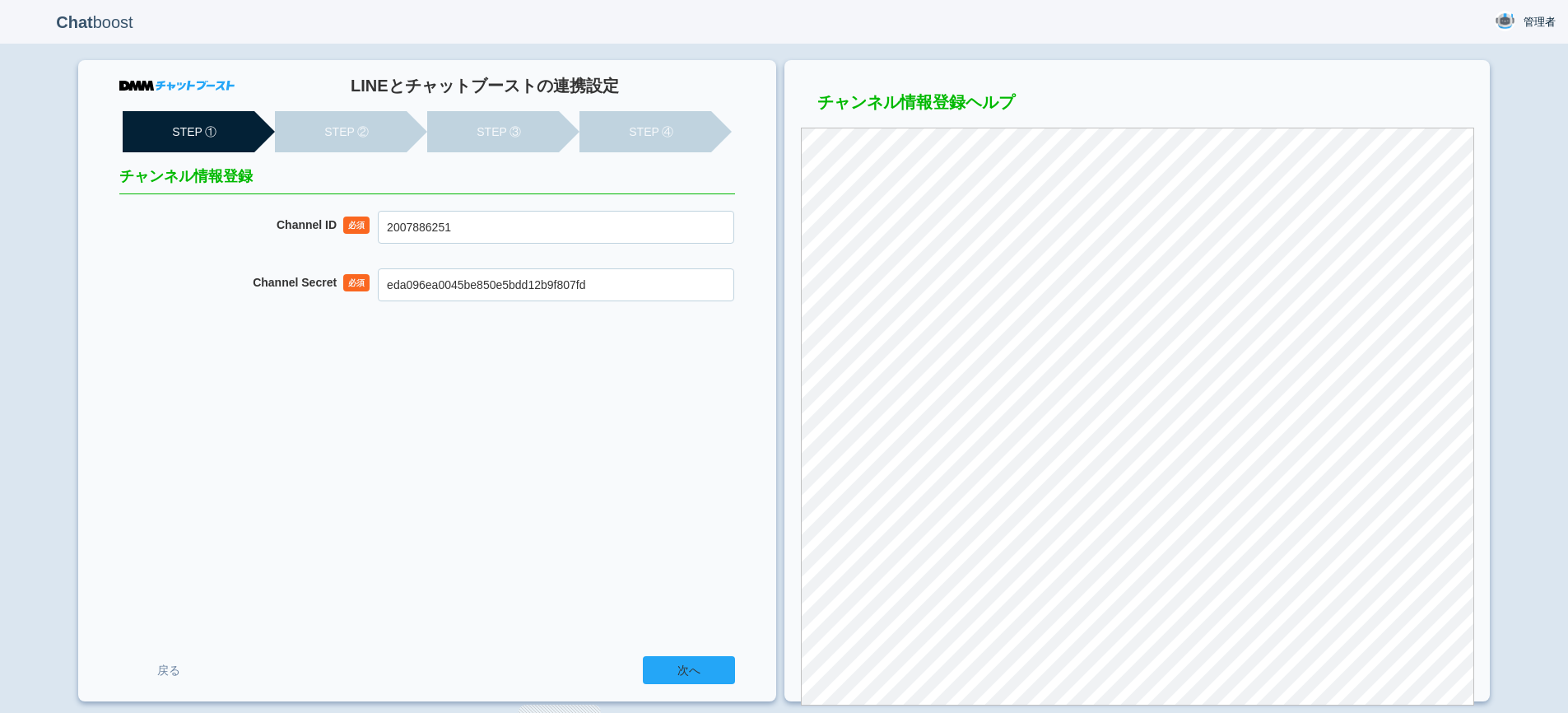 type on "eda096ea0045be850e5bdd12b9f807fd" 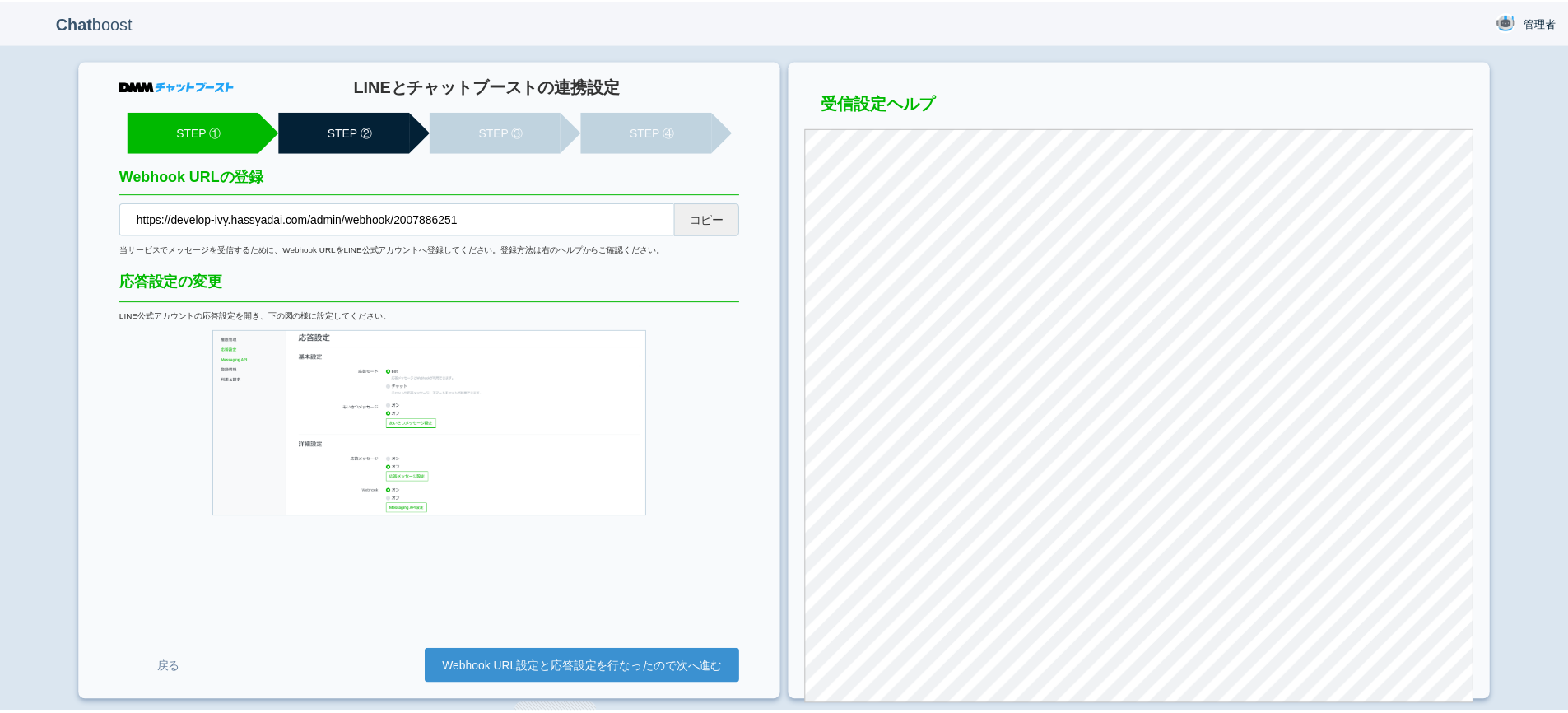 scroll, scrollTop: 0, scrollLeft: 0, axis: both 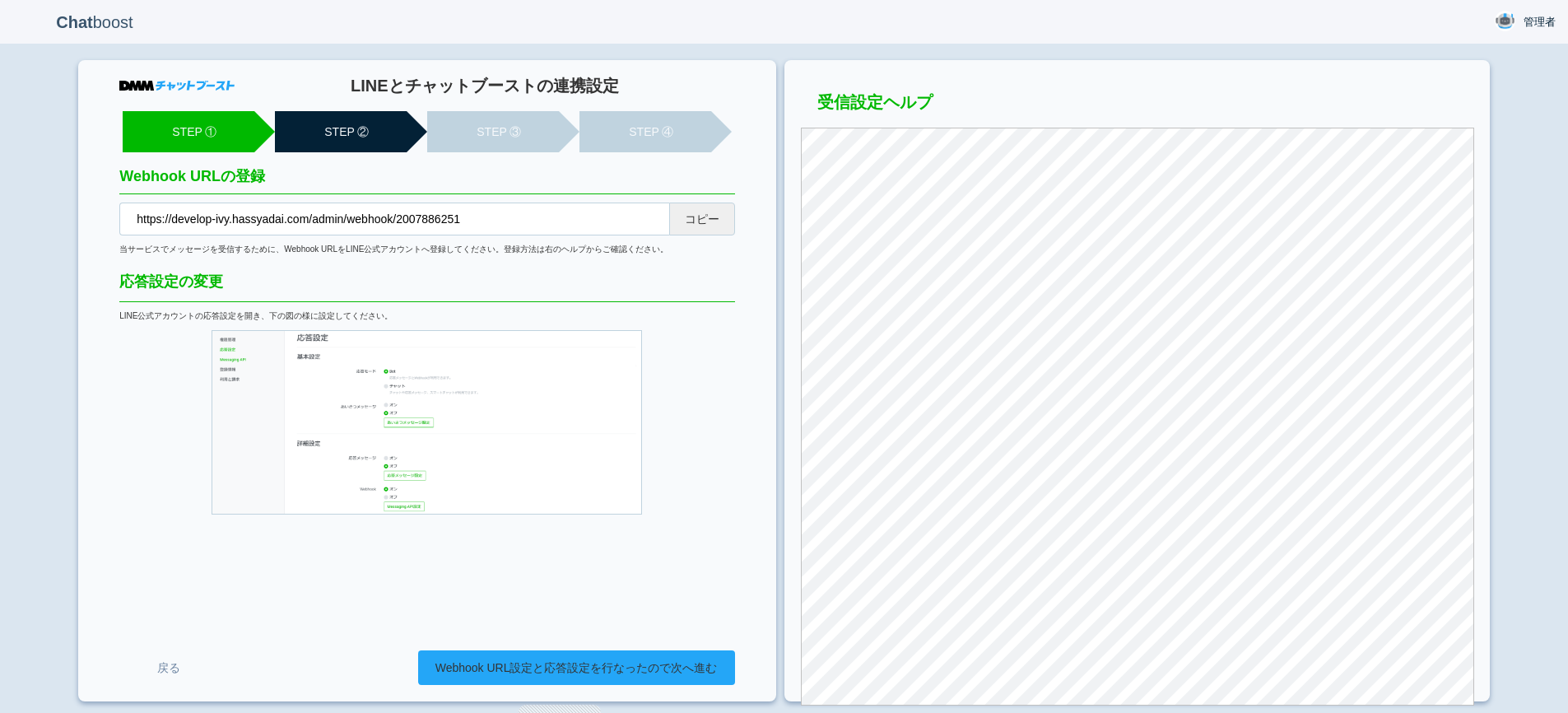 click on "Webhook URL設定と応答設定を行なったので次へ進む" at bounding box center [576, 668] 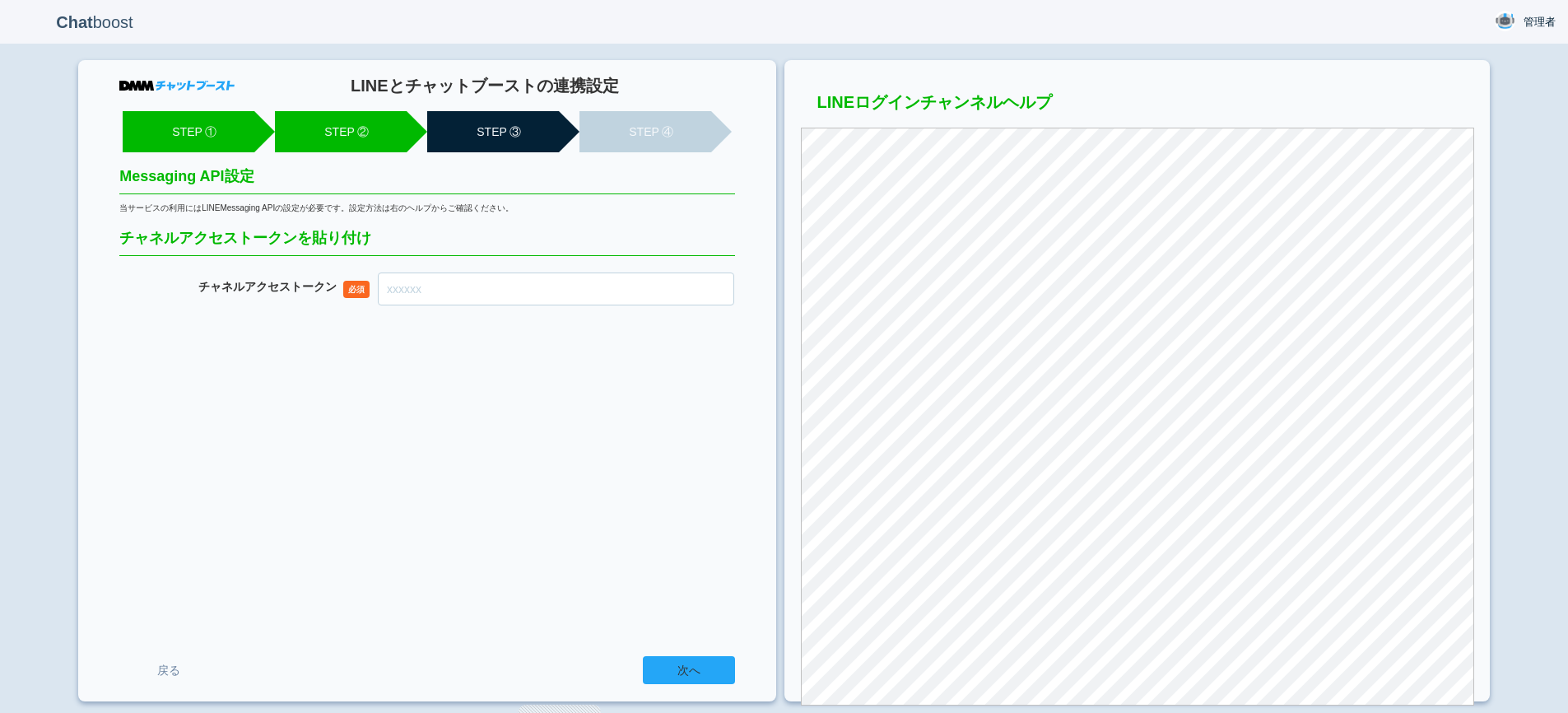 scroll, scrollTop: 0, scrollLeft: 0, axis: both 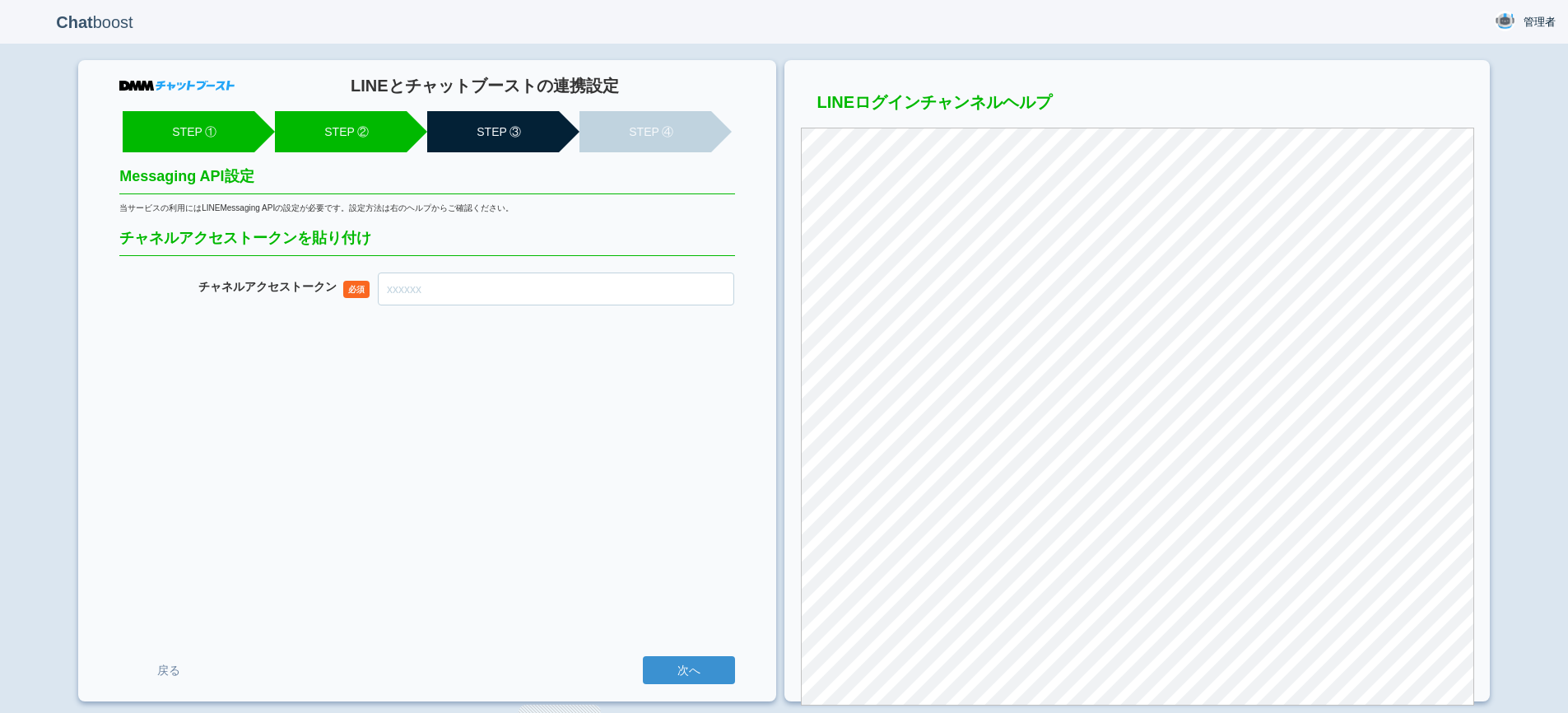 click on "チャネル アクセストークン" at bounding box center (556, 289) 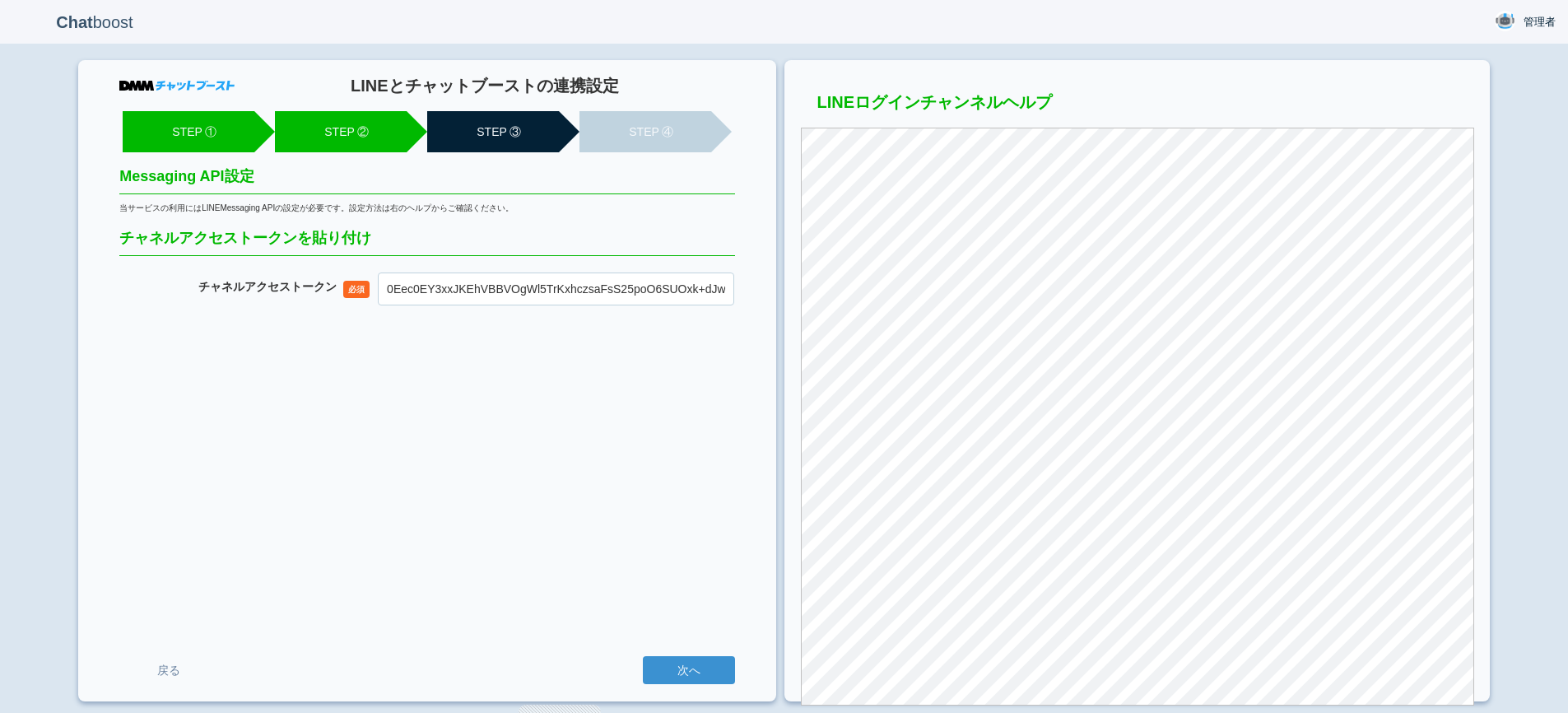 scroll, scrollTop: 0, scrollLeft: 791, axis: horizontal 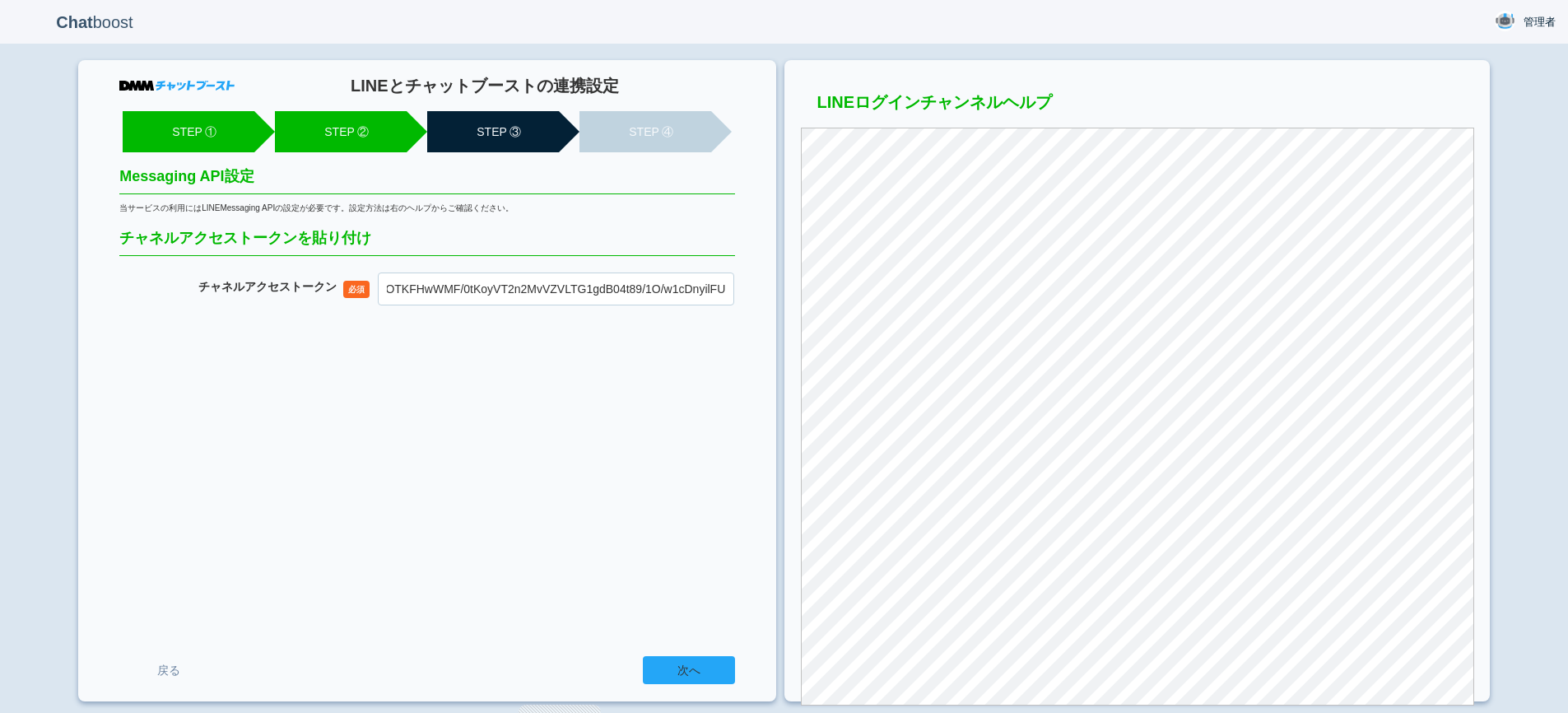 type on "0Eec0EY3xxJKEhVBBVOgWl5TrKxhczsaFsS25poO6SUOxk+dJwstZ+iLyy/DK0oRqwKHof/BN8PNHDjVD9itgURIWkacPdUVukm1ItT3NPCsNPUImtIOzIBbOTKFHwWMF/0tKoyVT2n2MvVZVLTG1gdB04t89/1O/w1cDnyilFU=" 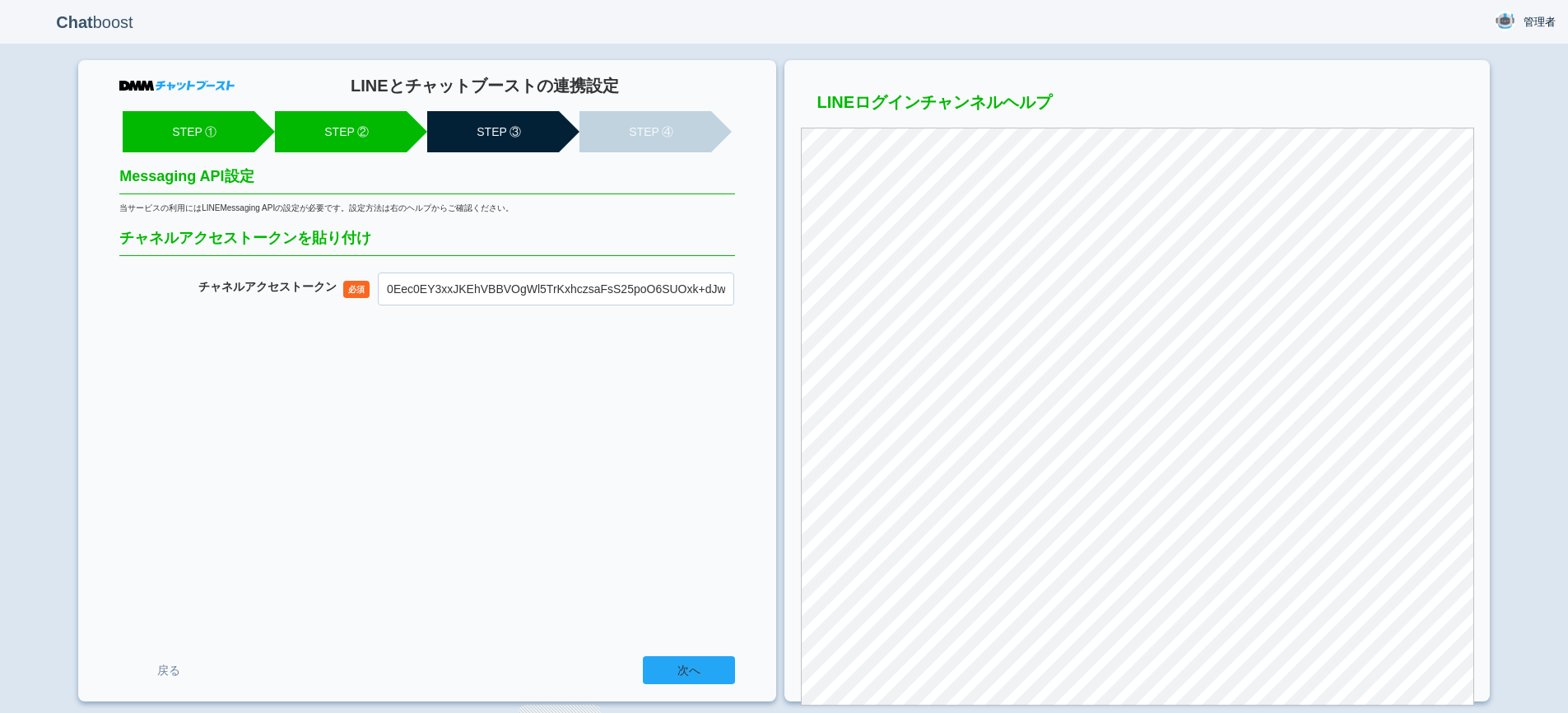 click on "次へ" at bounding box center (689, 670) 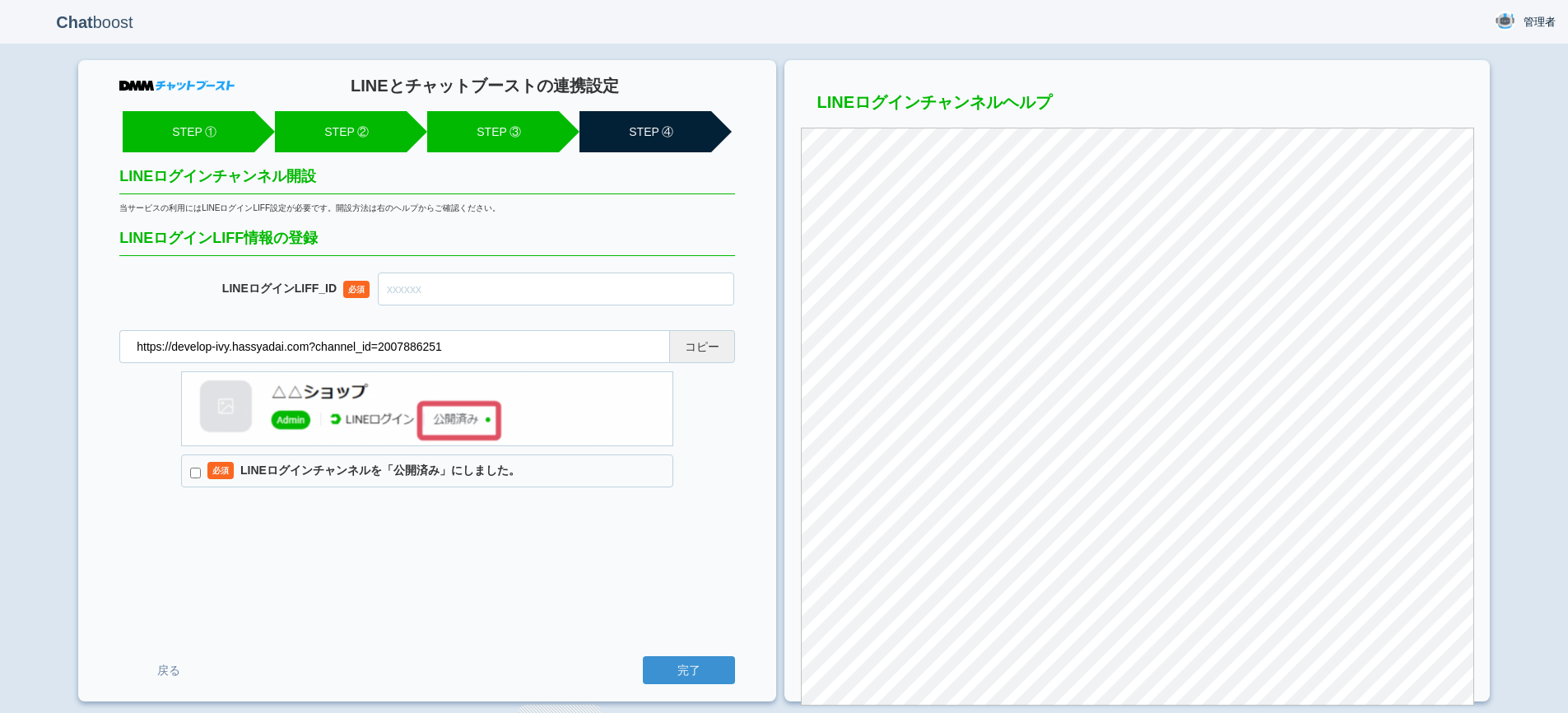 scroll, scrollTop: 0, scrollLeft: 0, axis: both 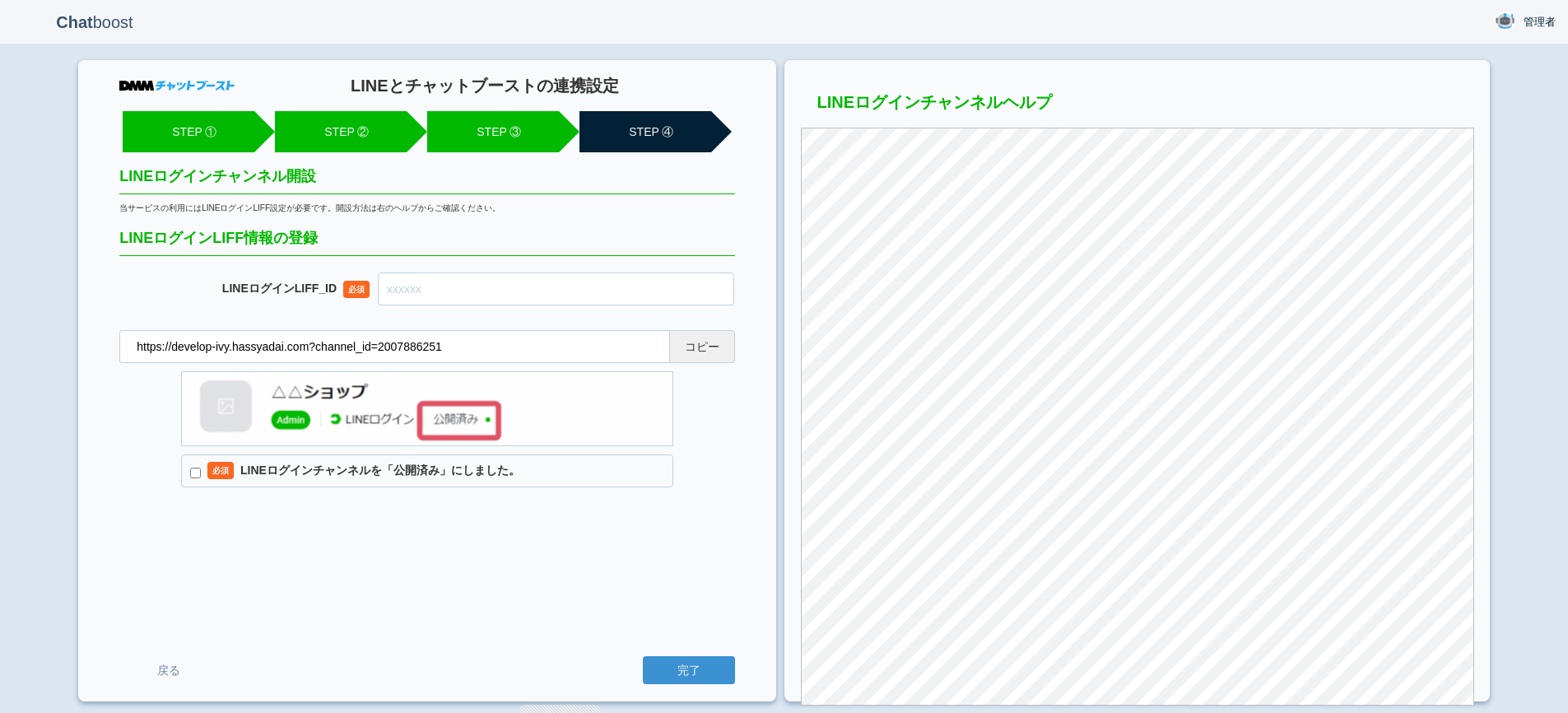 click on "必須 LINEログインチャンネルを「公開済み」にしました。" at bounding box center [427, 471] 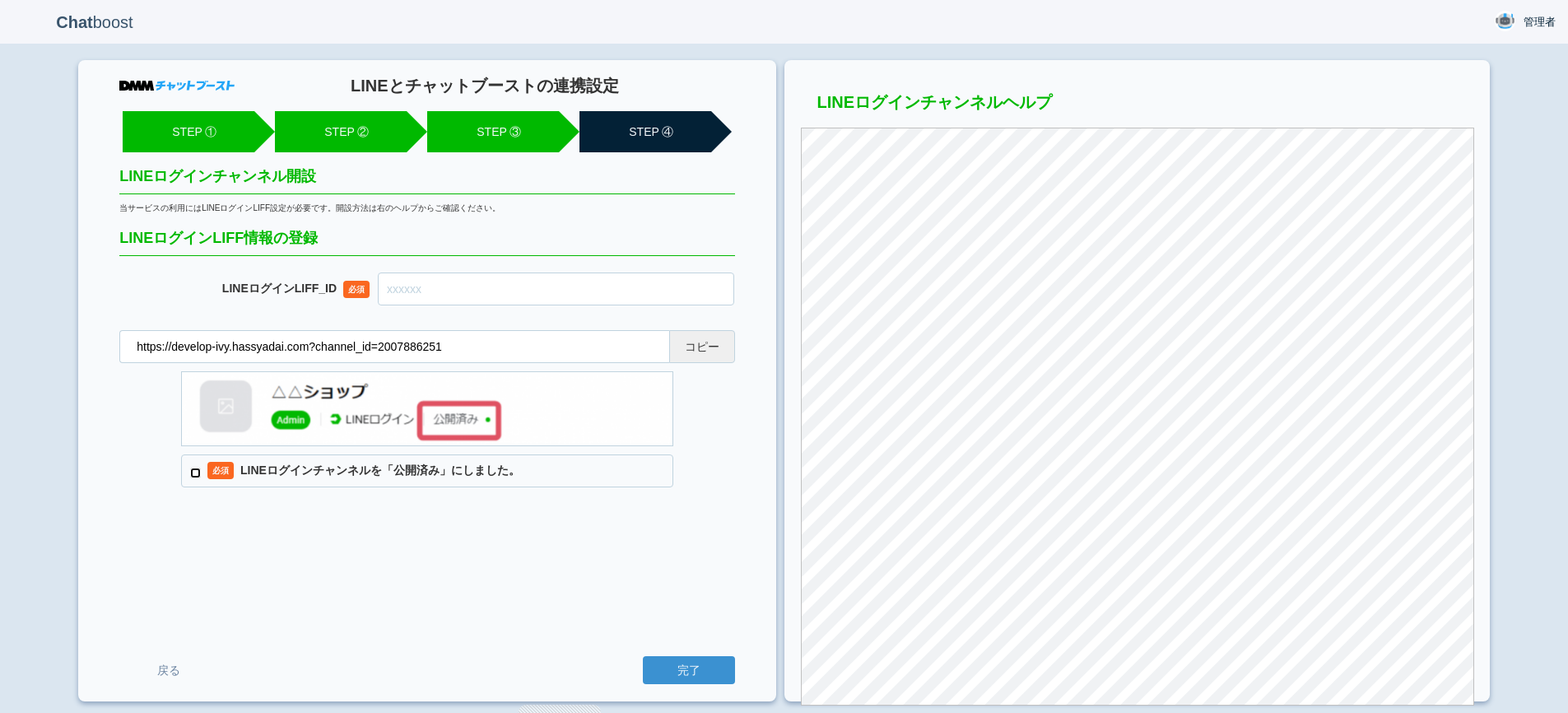 click on "必須 LINEログインチャンネルを「公開済み」にしました。" at bounding box center (195, 473) 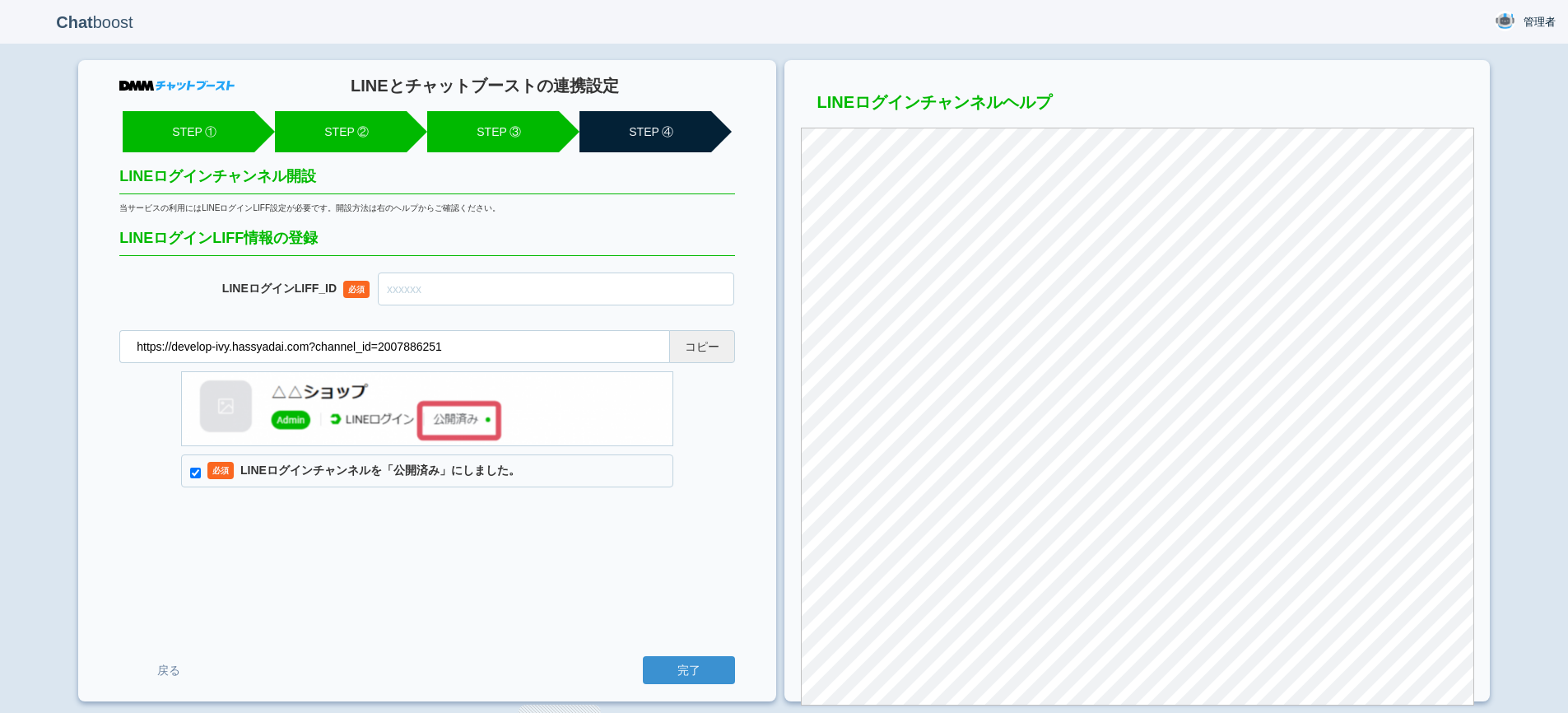 click at bounding box center (556, 289) 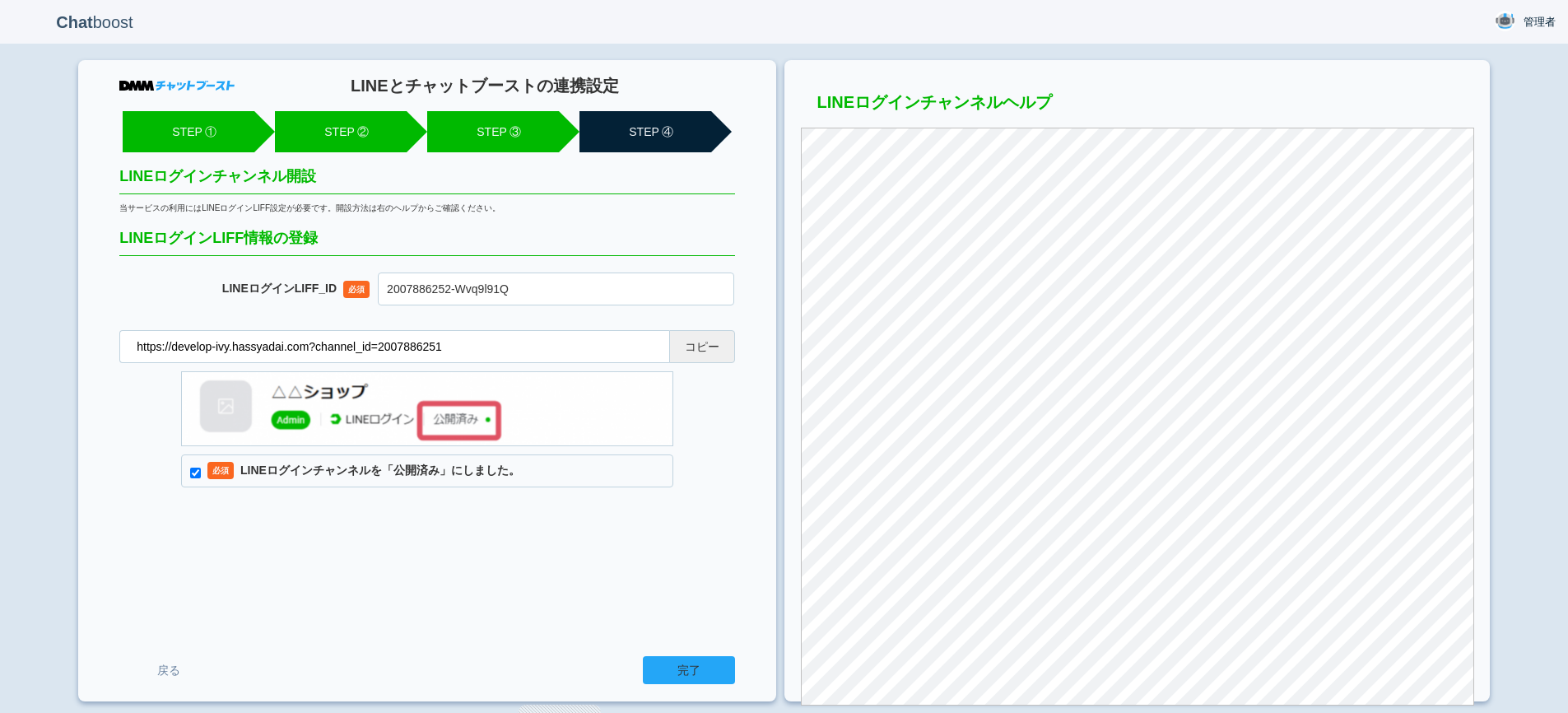 type on "2007886252-Wvq9l91Q" 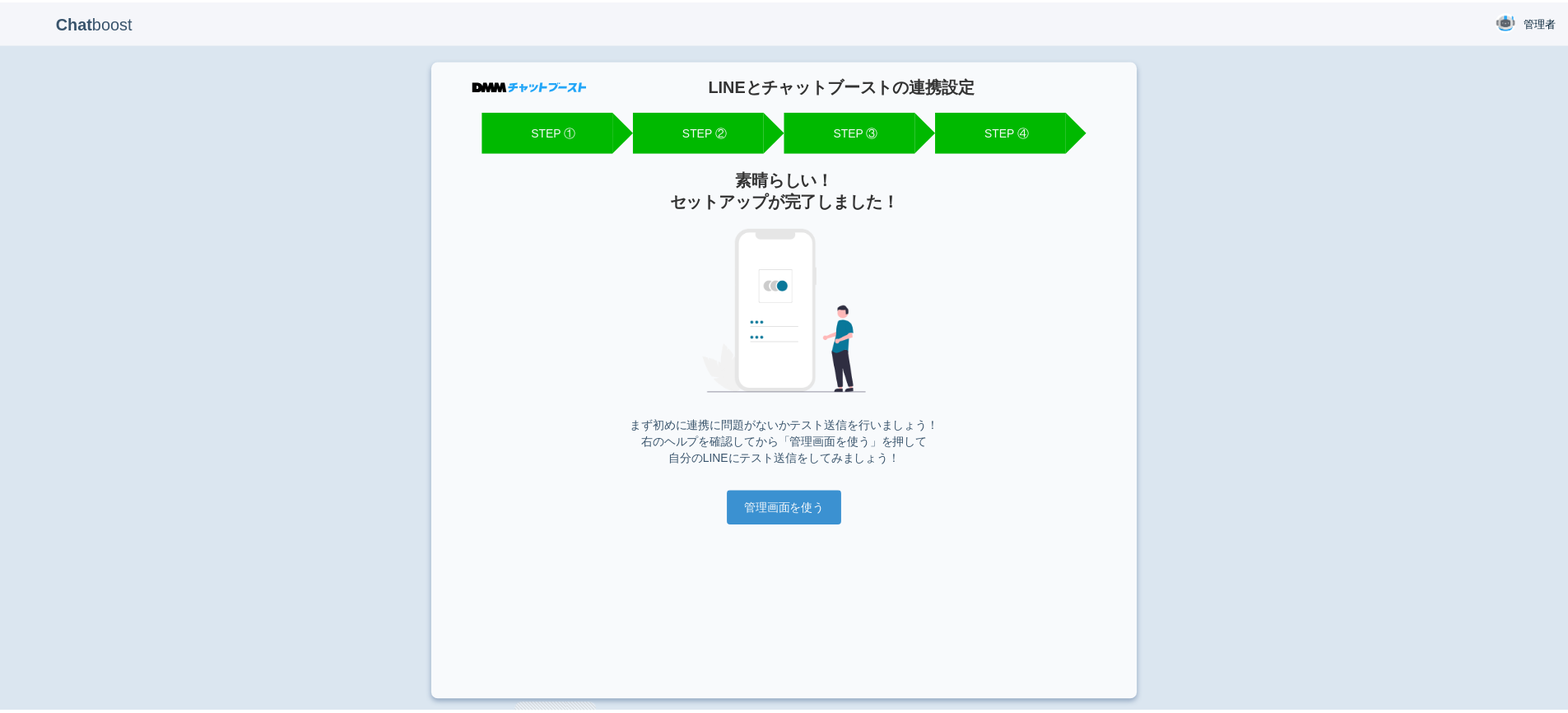 scroll, scrollTop: 0, scrollLeft: 0, axis: both 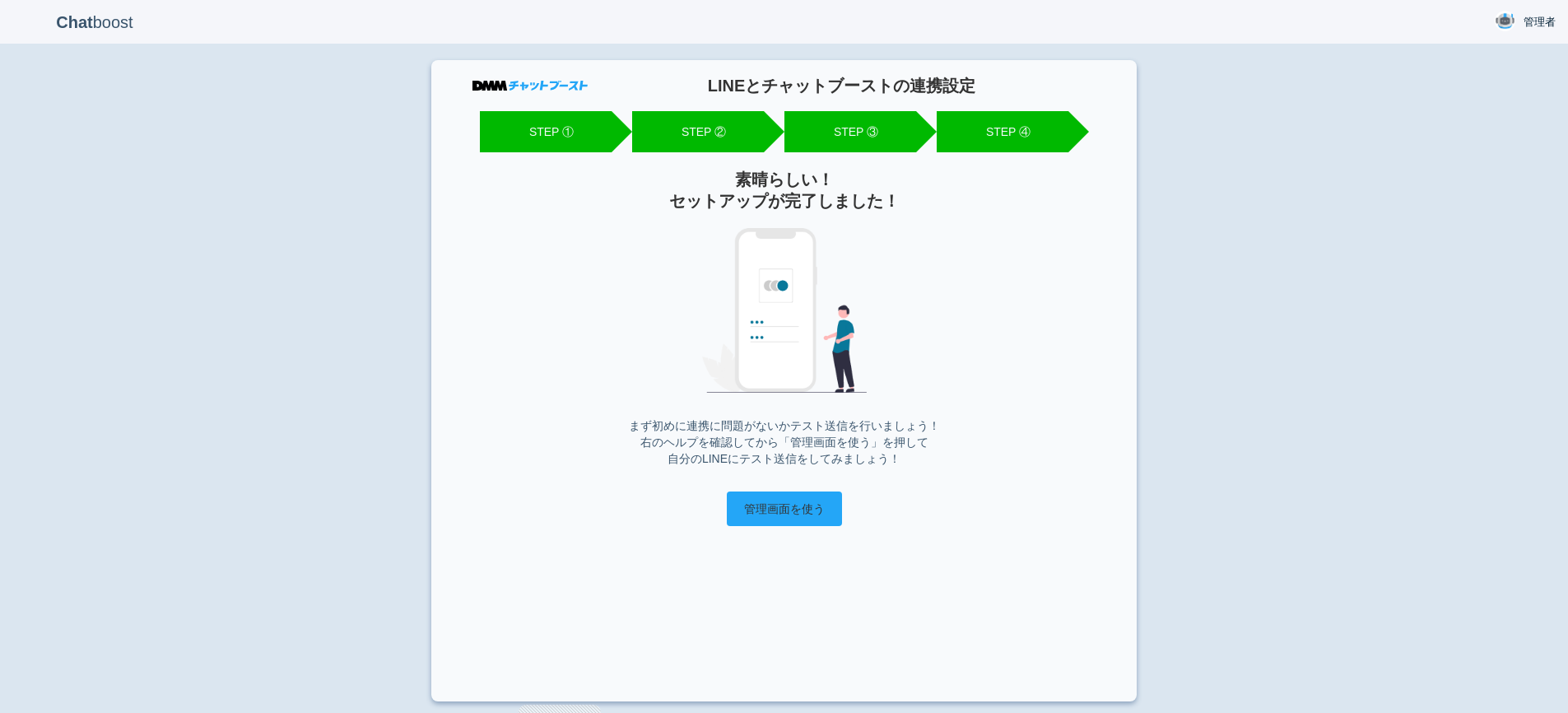 click on "管理画面を使う" at bounding box center (784, 509) 